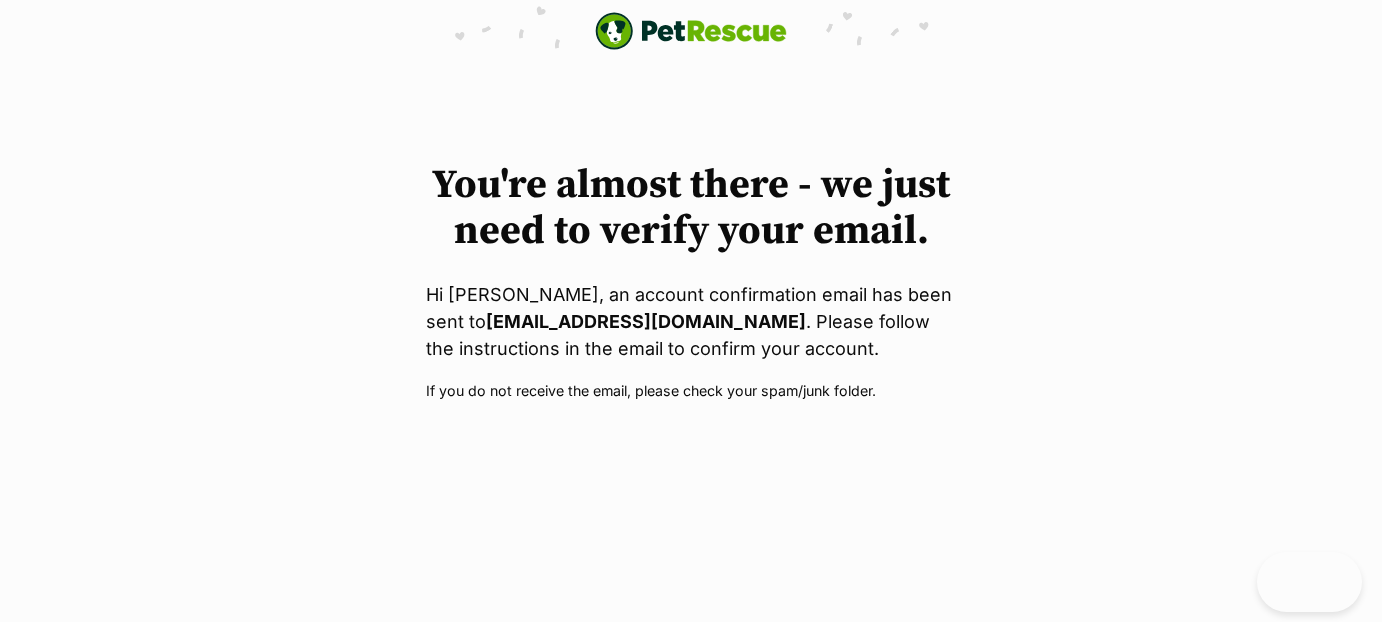 scroll, scrollTop: 0, scrollLeft: 0, axis: both 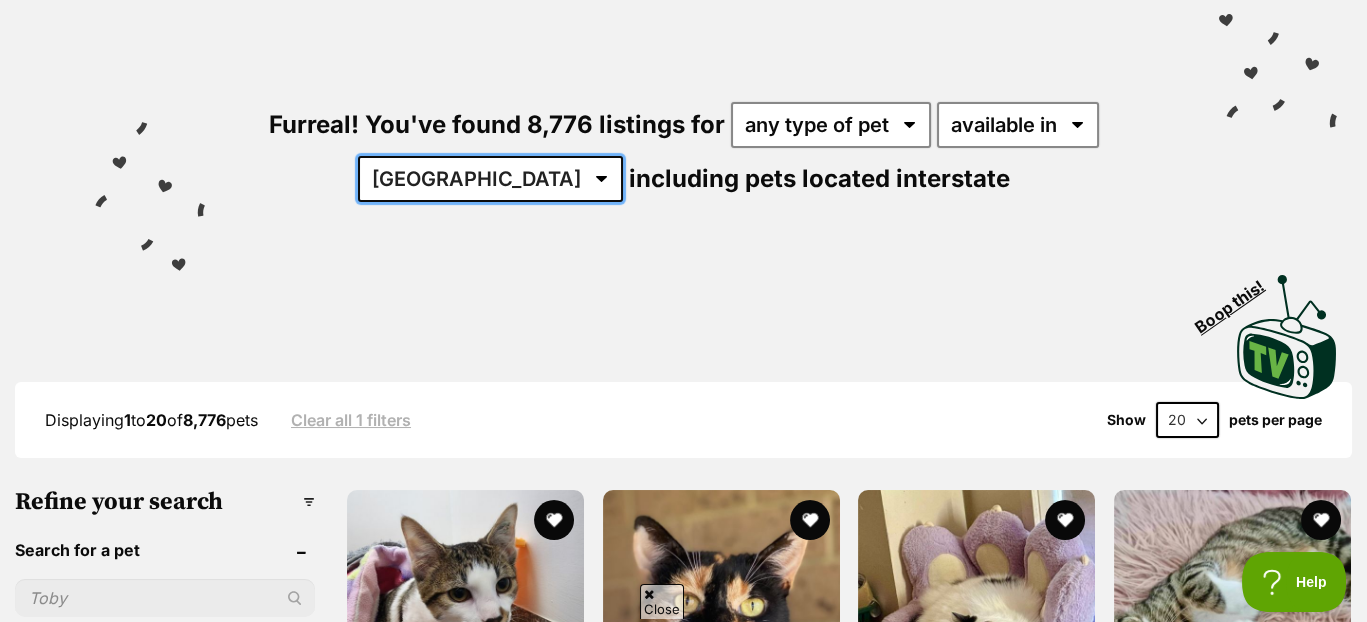 click on "Australia
ACT
NSW
NT
QLD
SA
TAS
VIC
WA" at bounding box center (490, 179) 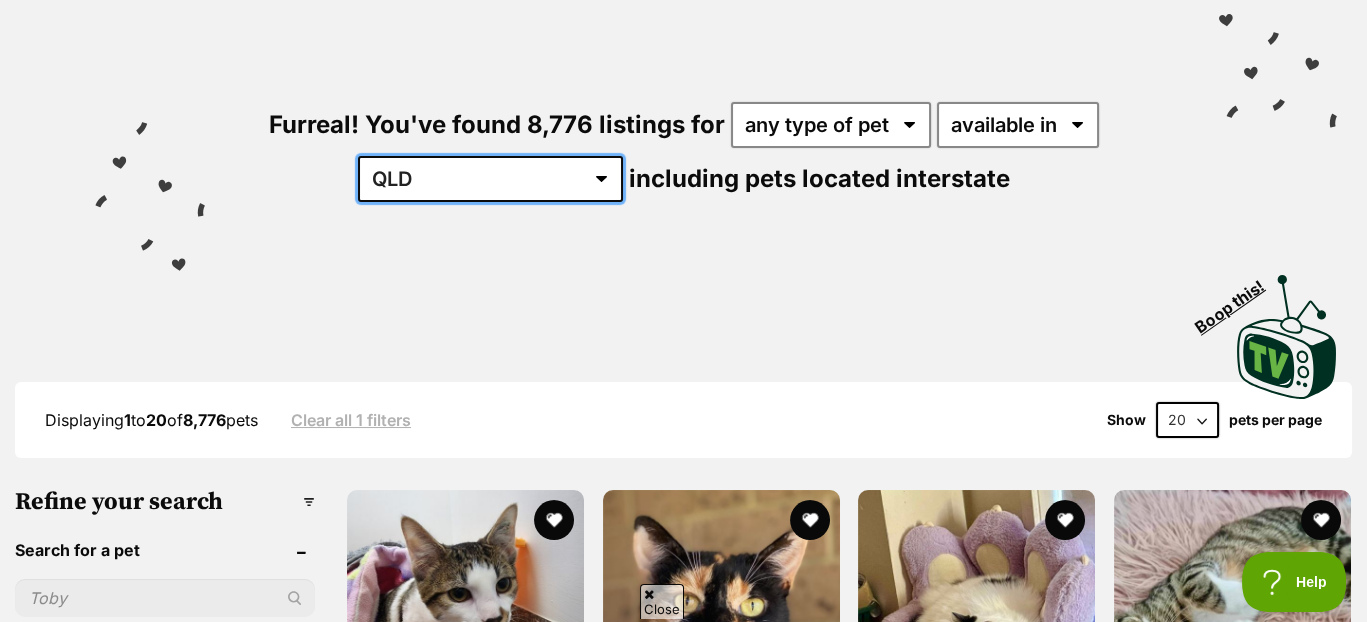 click on "Australia
ACT
NSW
NT
QLD
SA
TAS
VIC
WA" at bounding box center [490, 179] 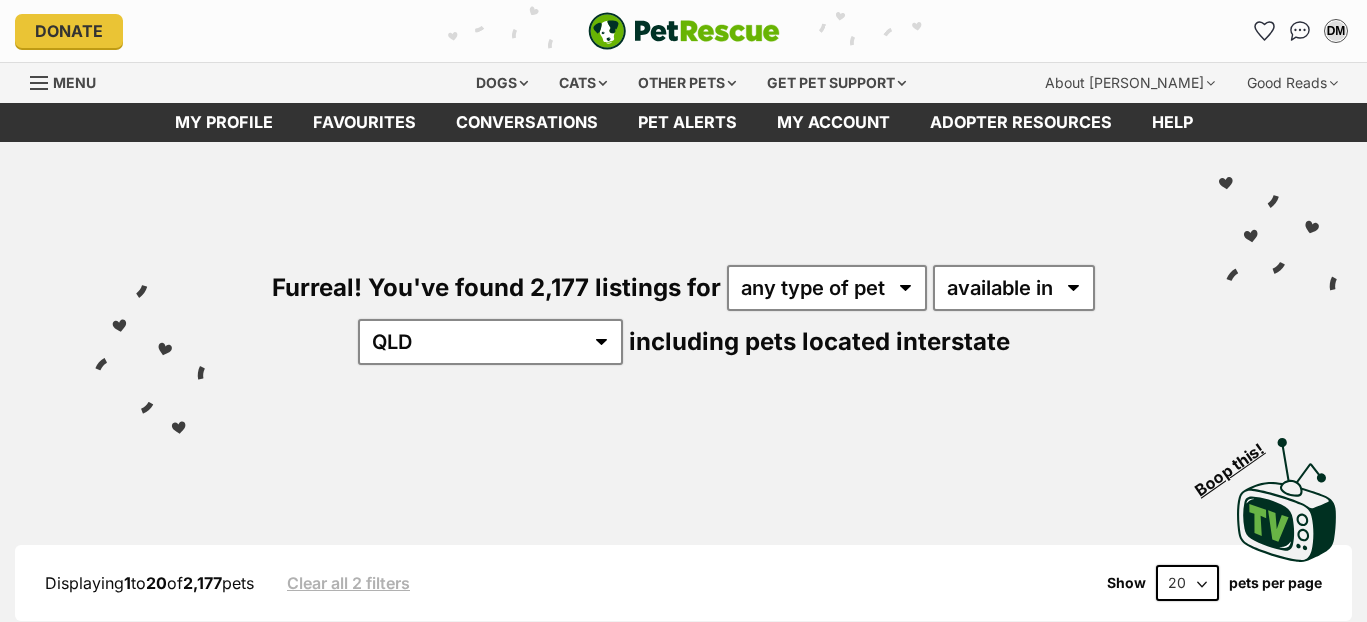 scroll, scrollTop: 0, scrollLeft: 0, axis: both 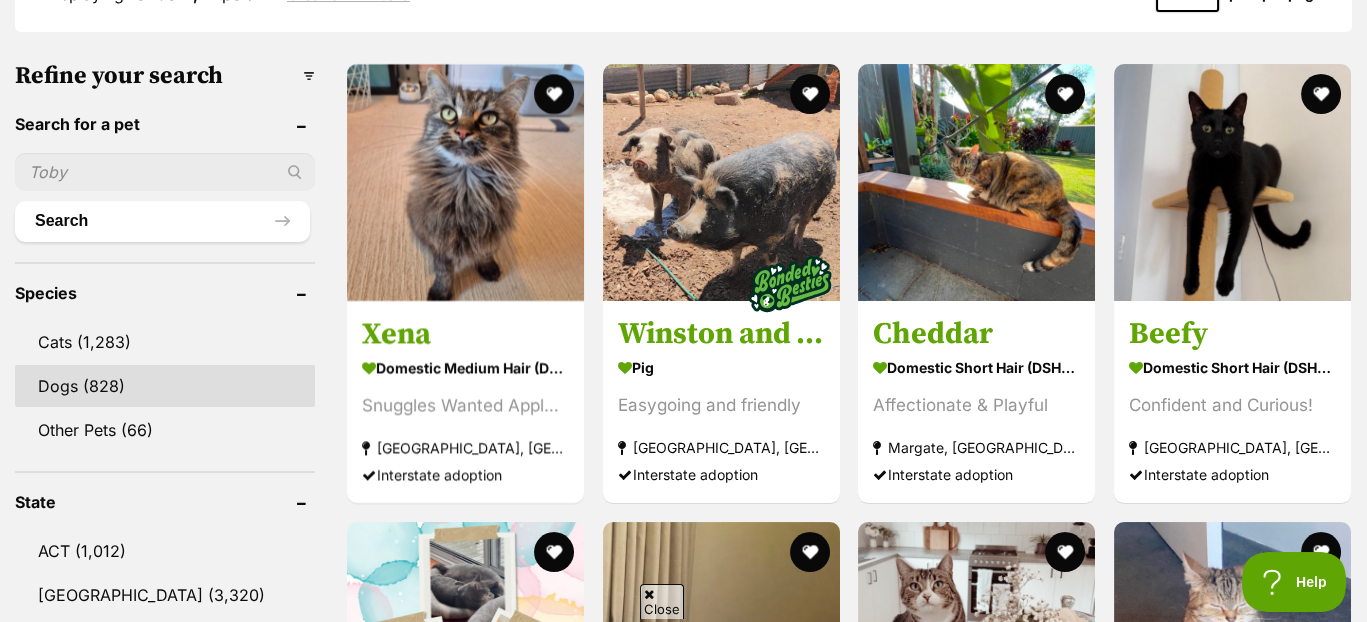 click on "Dogs (828)" at bounding box center [165, 386] 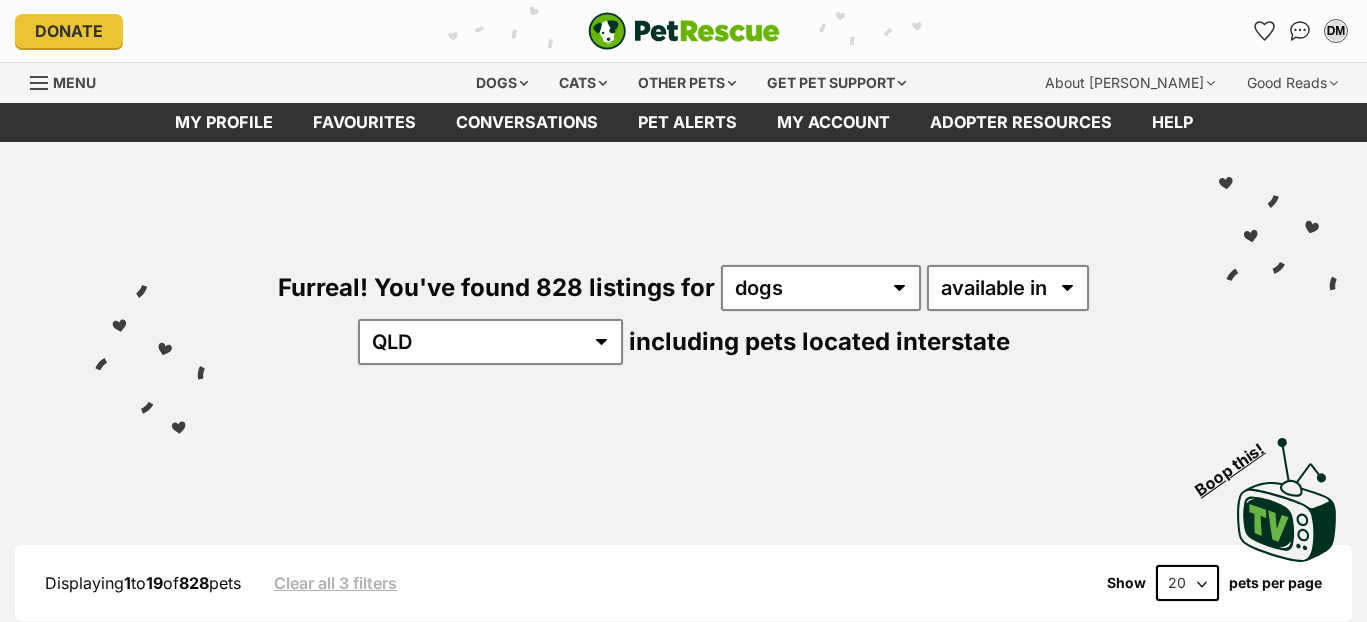 scroll, scrollTop: 0, scrollLeft: 0, axis: both 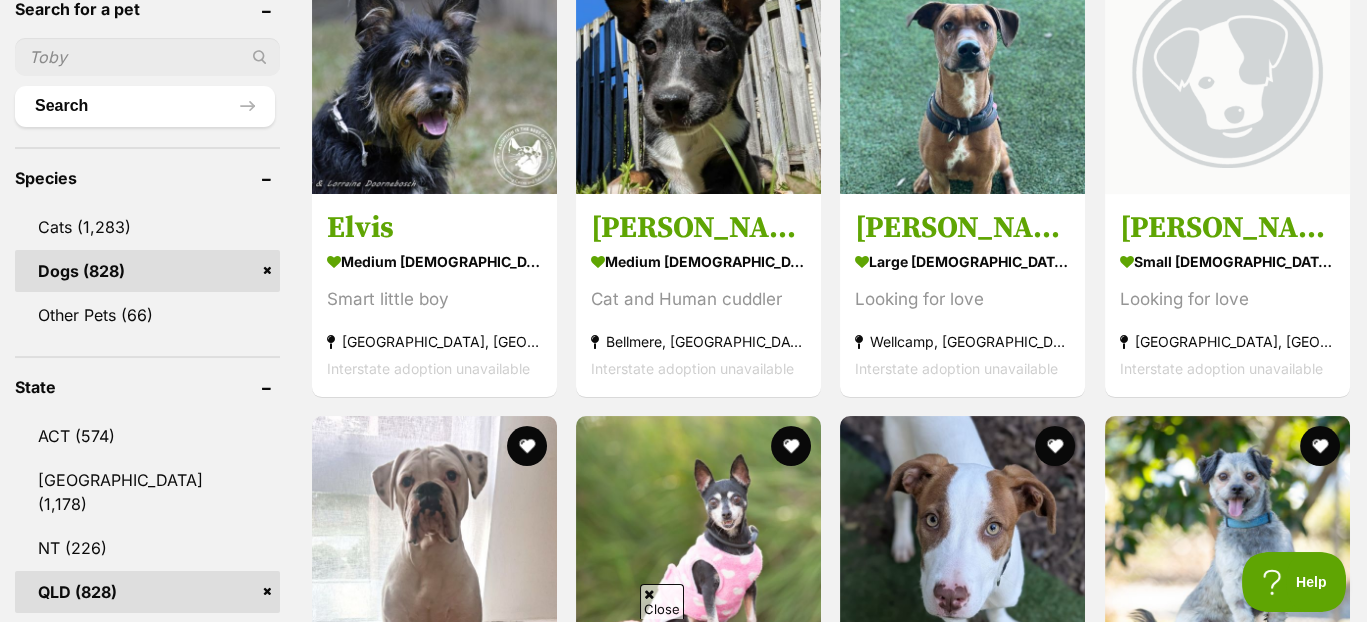 click on "Dogs (828)" at bounding box center (147, 271) 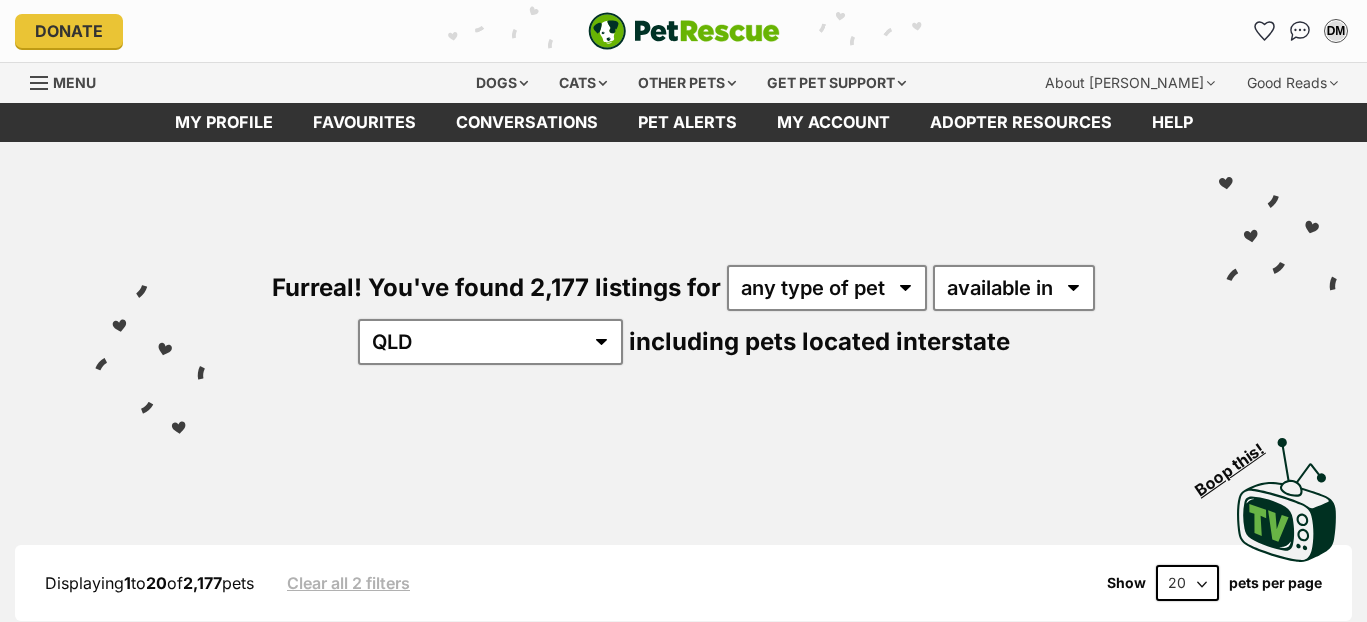 scroll, scrollTop: 0, scrollLeft: 0, axis: both 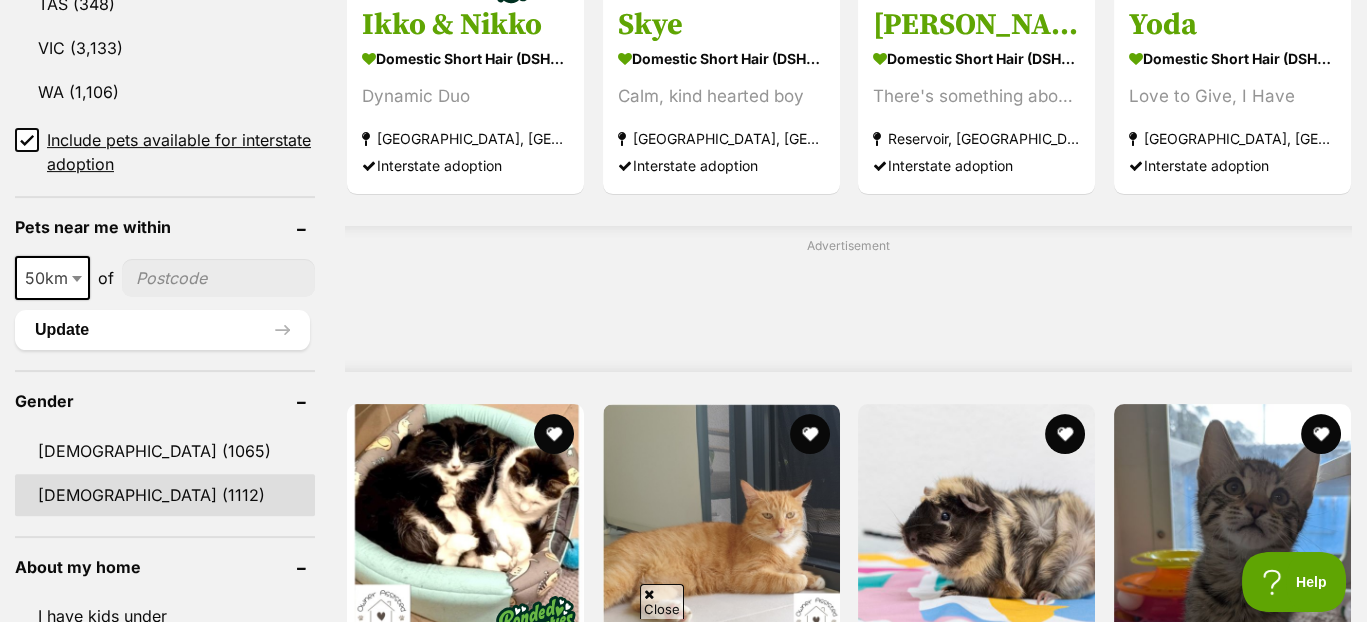 click on "[DEMOGRAPHIC_DATA] (1112)" at bounding box center (165, 495) 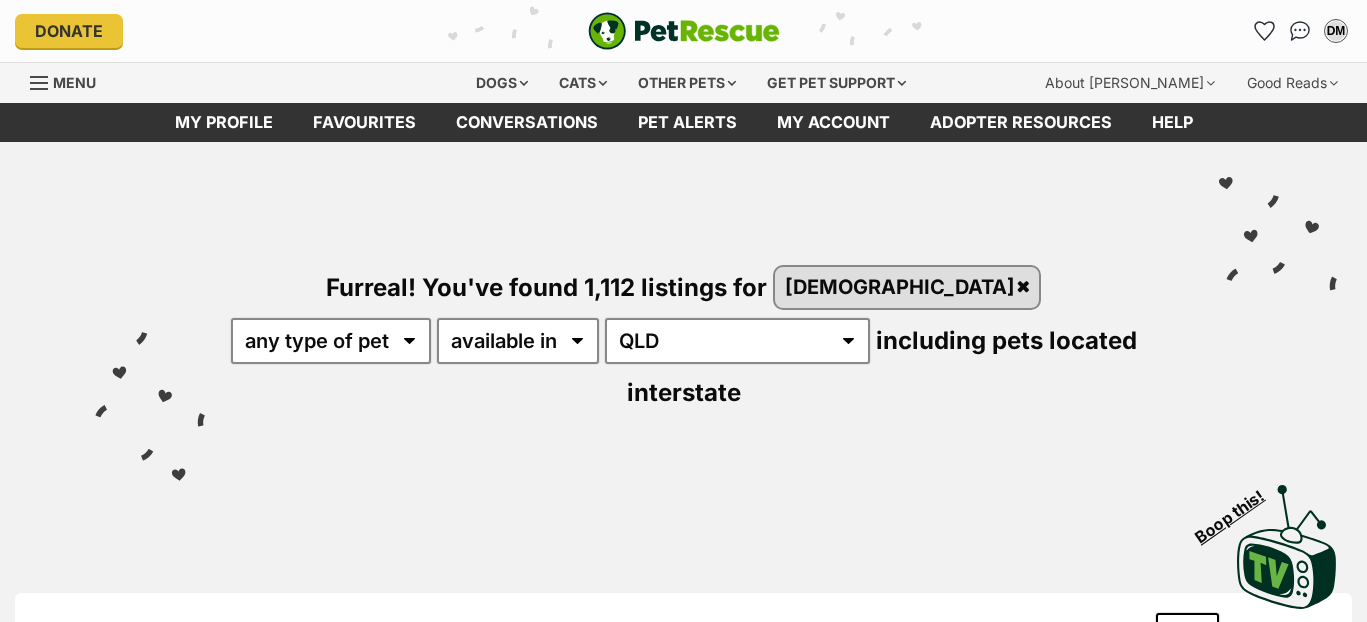 scroll, scrollTop: 0, scrollLeft: 0, axis: both 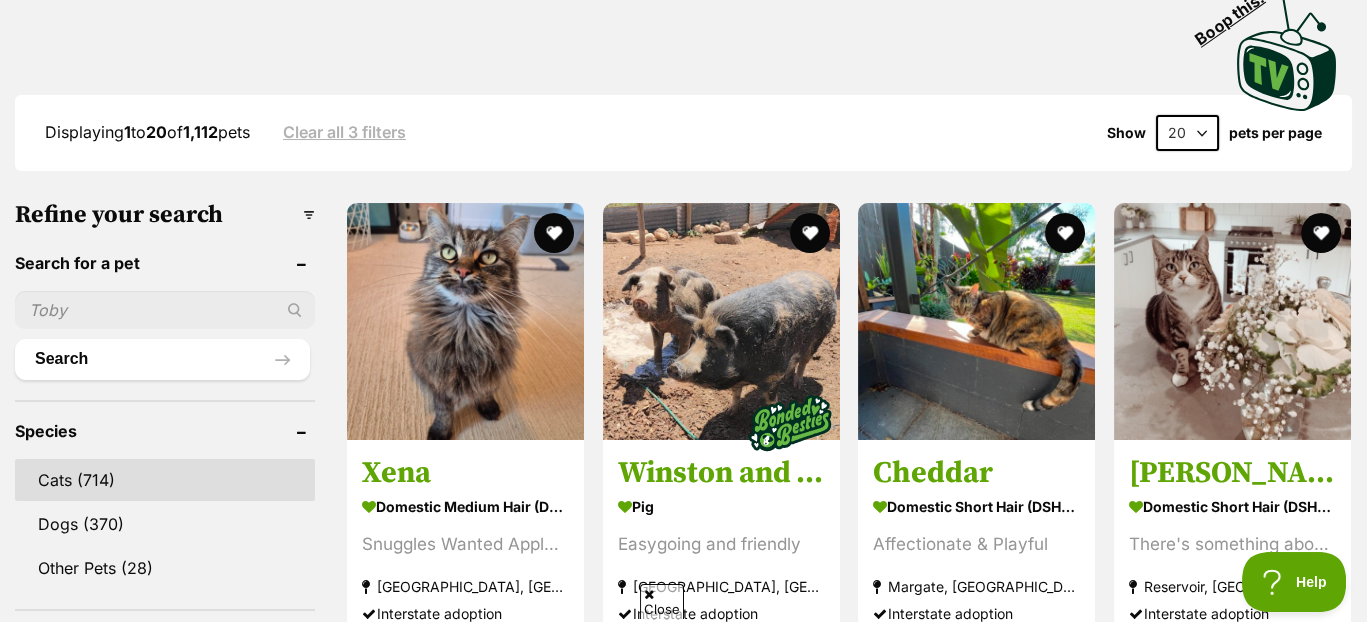 drag, startPoint x: 147, startPoint y: 386, endPoint x: 146, endPoint y: 437, distance: 51.009804 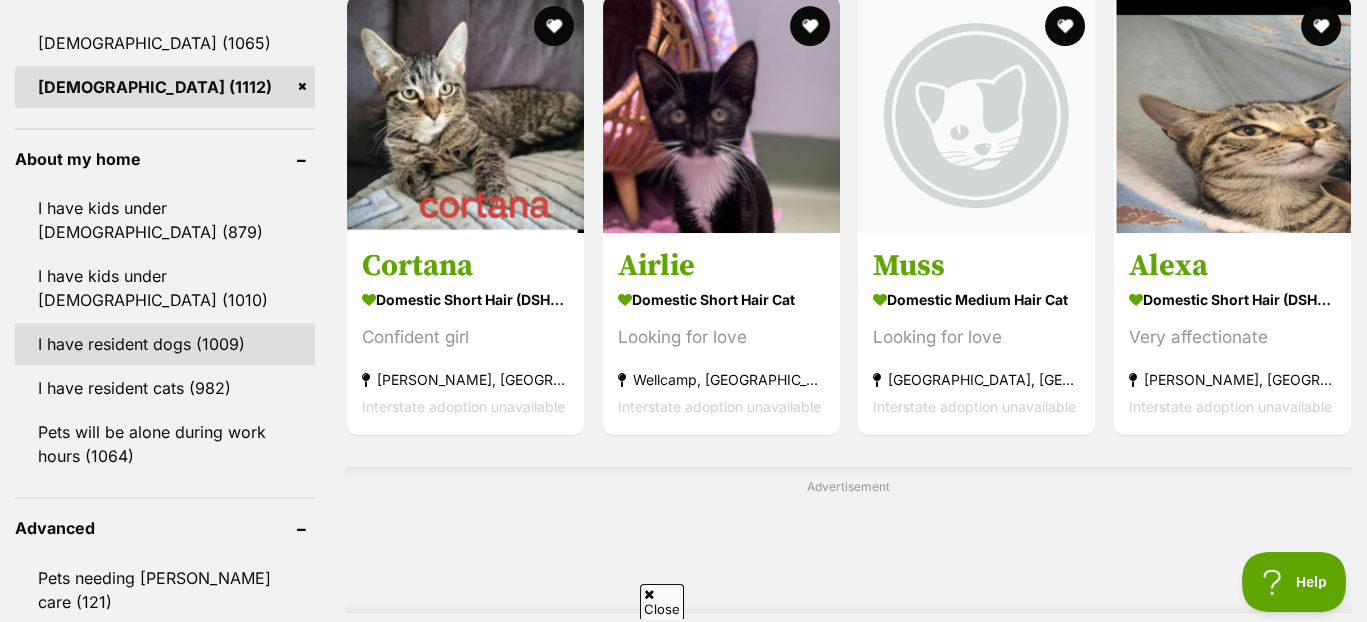 scroll, scrollTop: 1807, scrollLeft: 0, axis: vertical 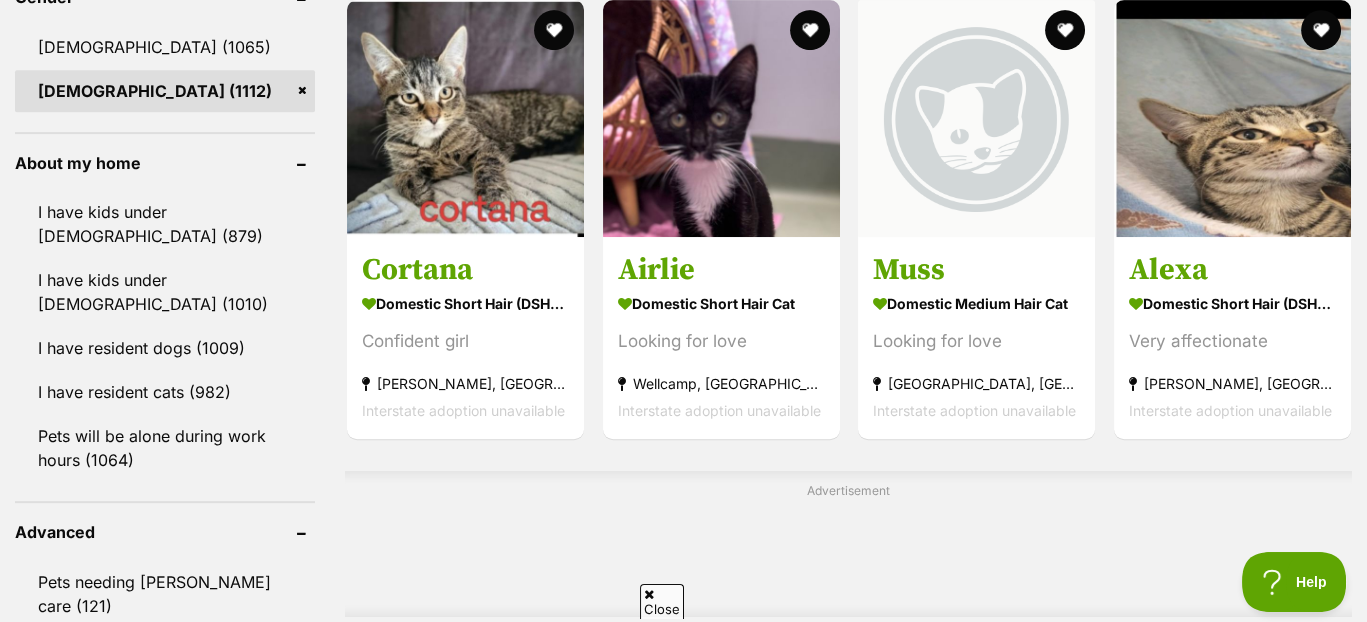 click on "About my home" at bounding box center [165, 163] 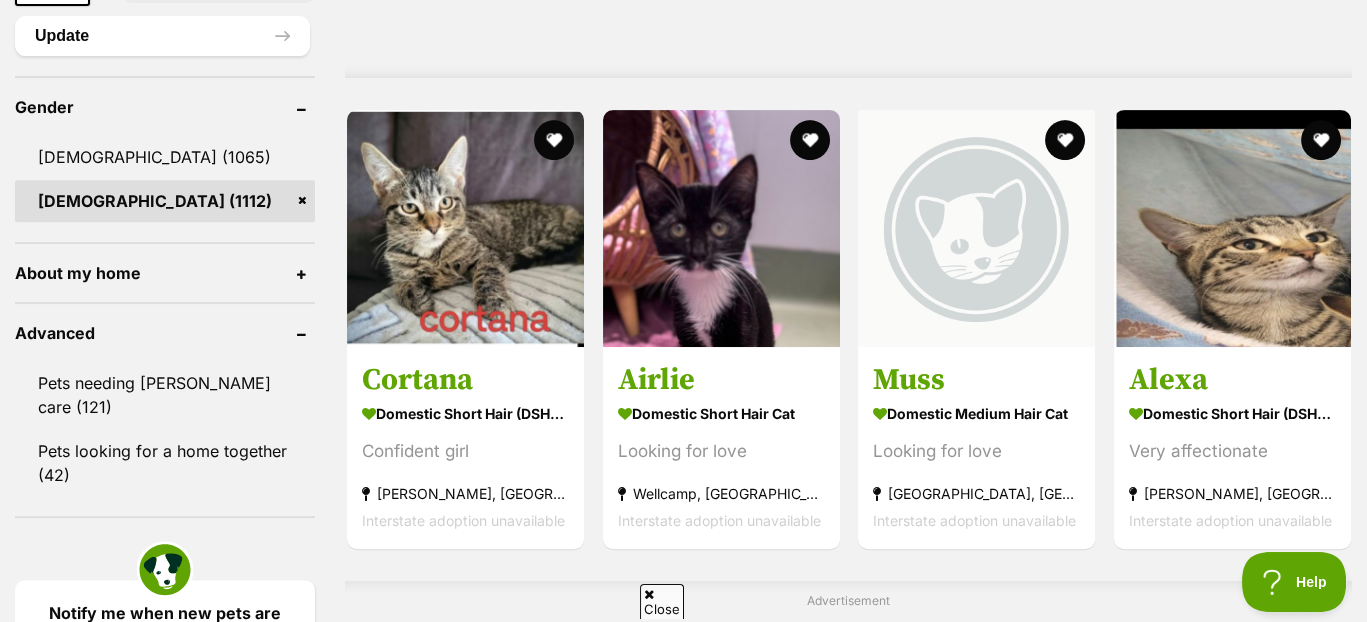 scroll, scrollTop: 1696, scrollLeft: 0, axis: vertical 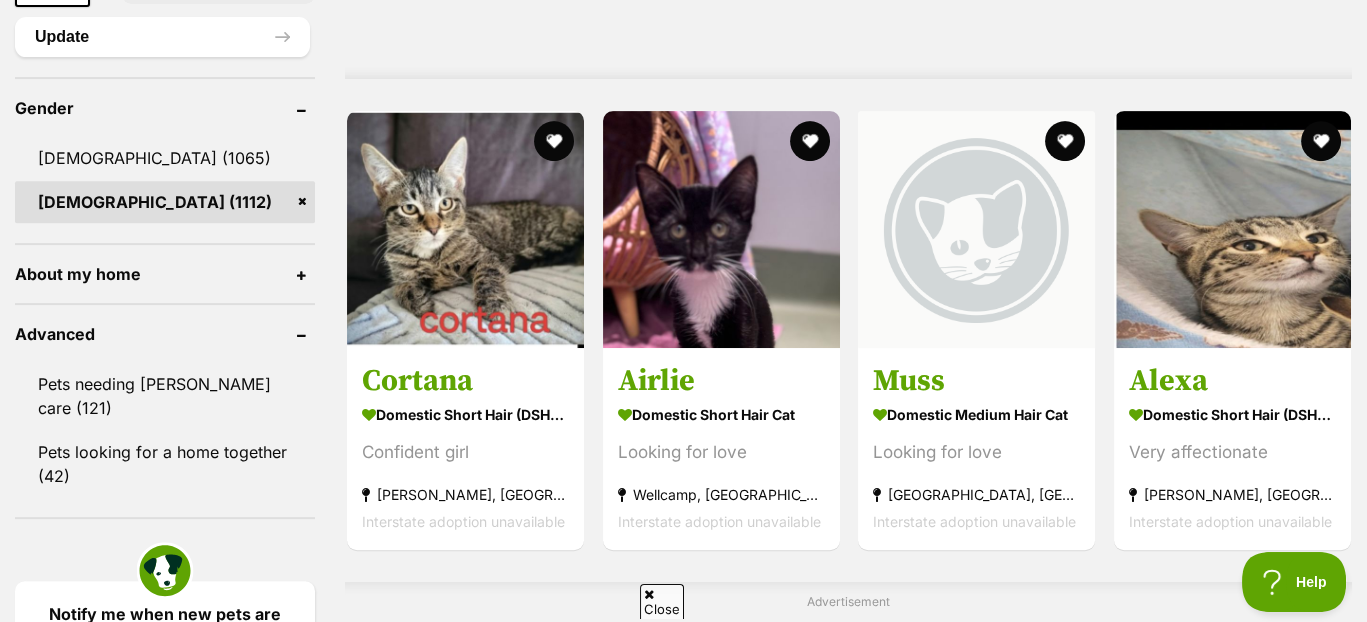 click on "Female (1112)" at bounding box center (165, 202) 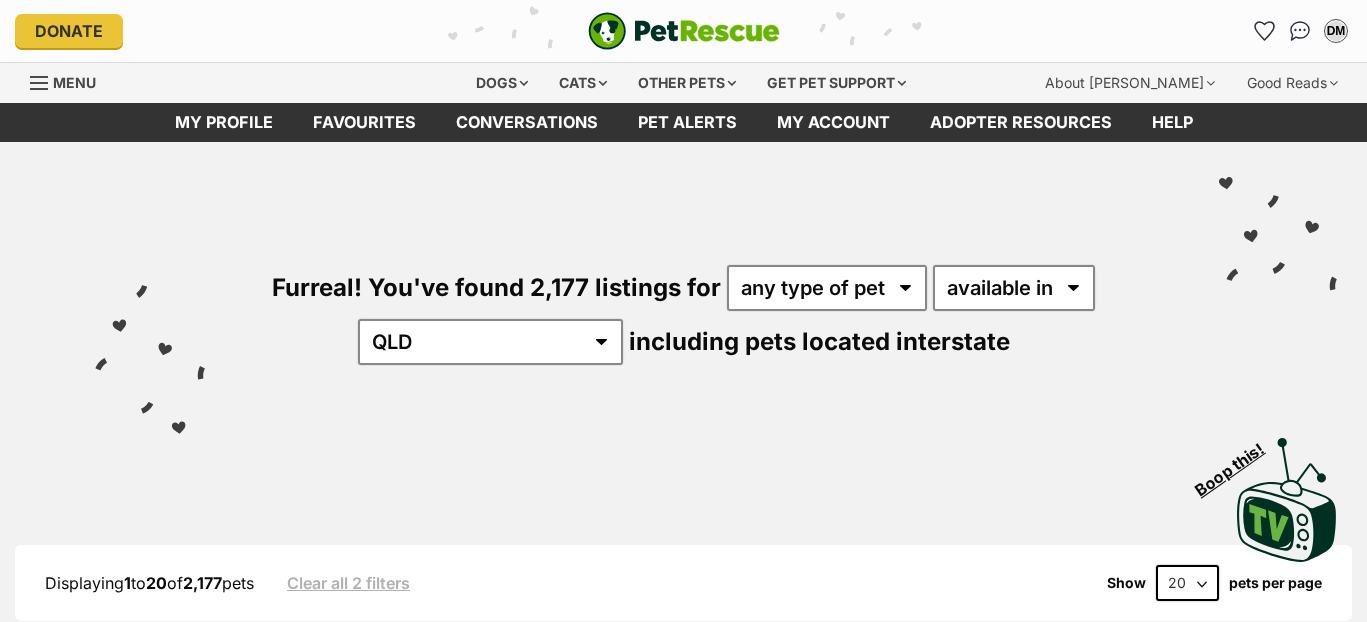 scroll, scrollTop: 0, scrollLeft: 0, axis: both 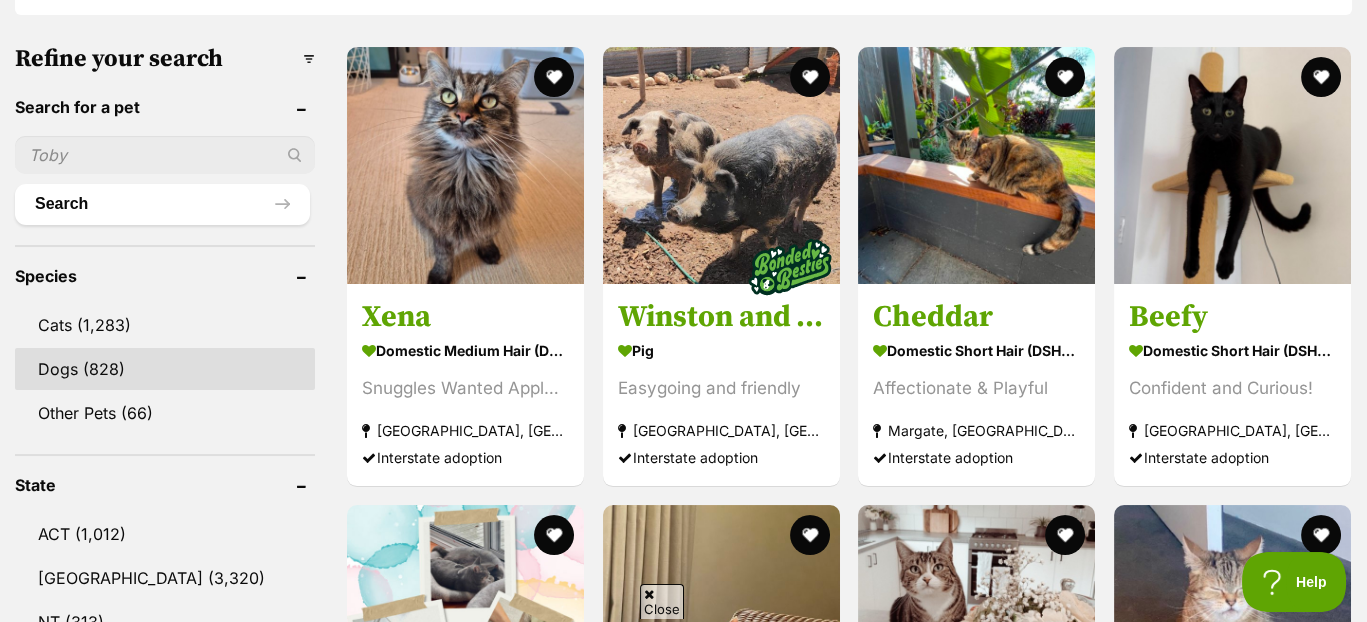 click on "Dogs (828)" at bounding box center [165, 369] 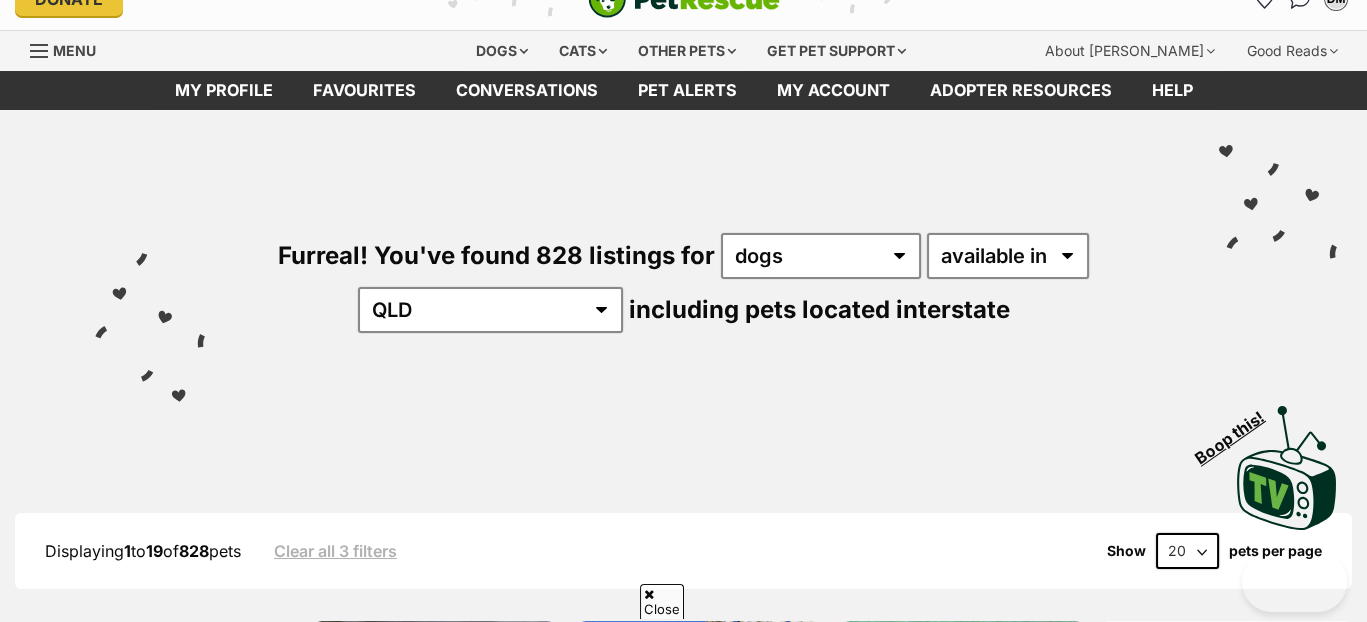 scroll, scrollTop: 69, scrollLeft: 0, axis: vertical 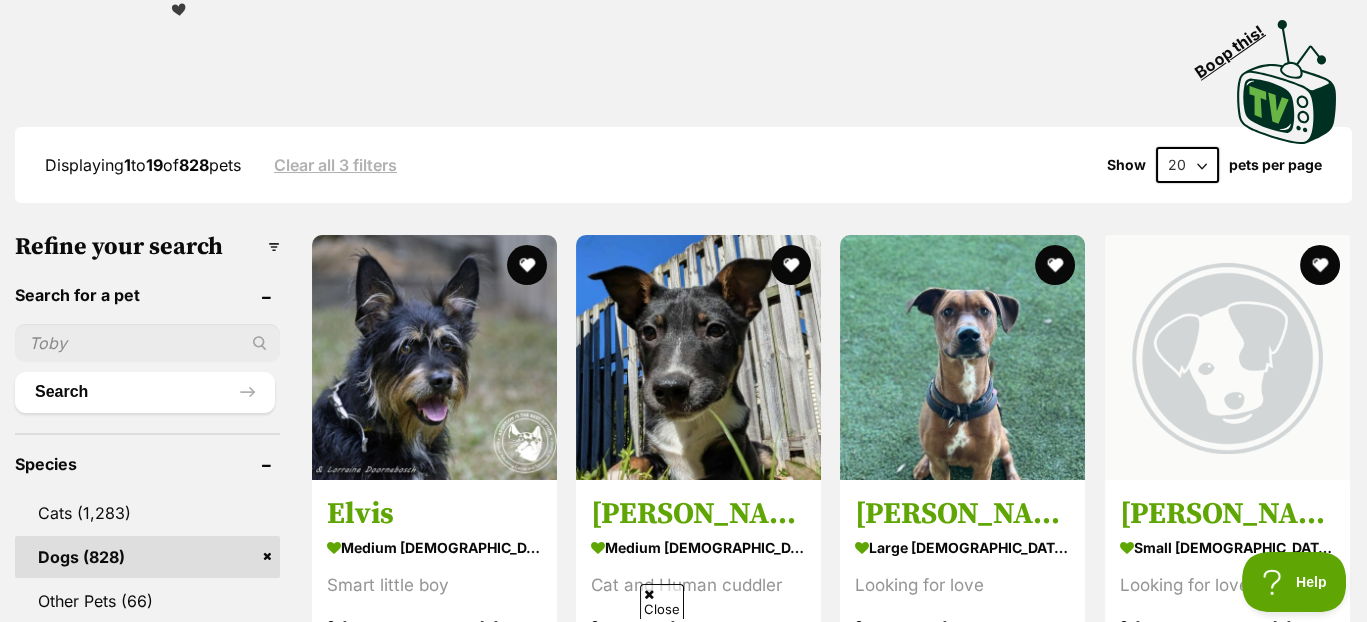 click at bounding box center [147, 343] 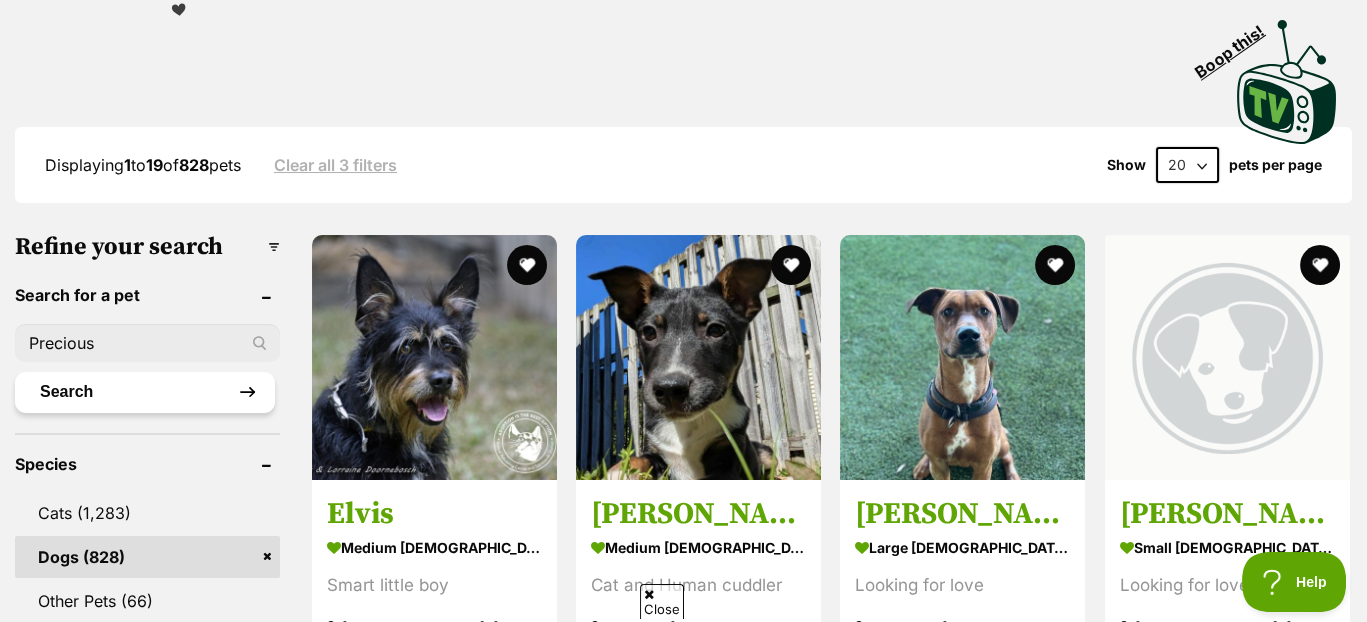 type on "Precious" 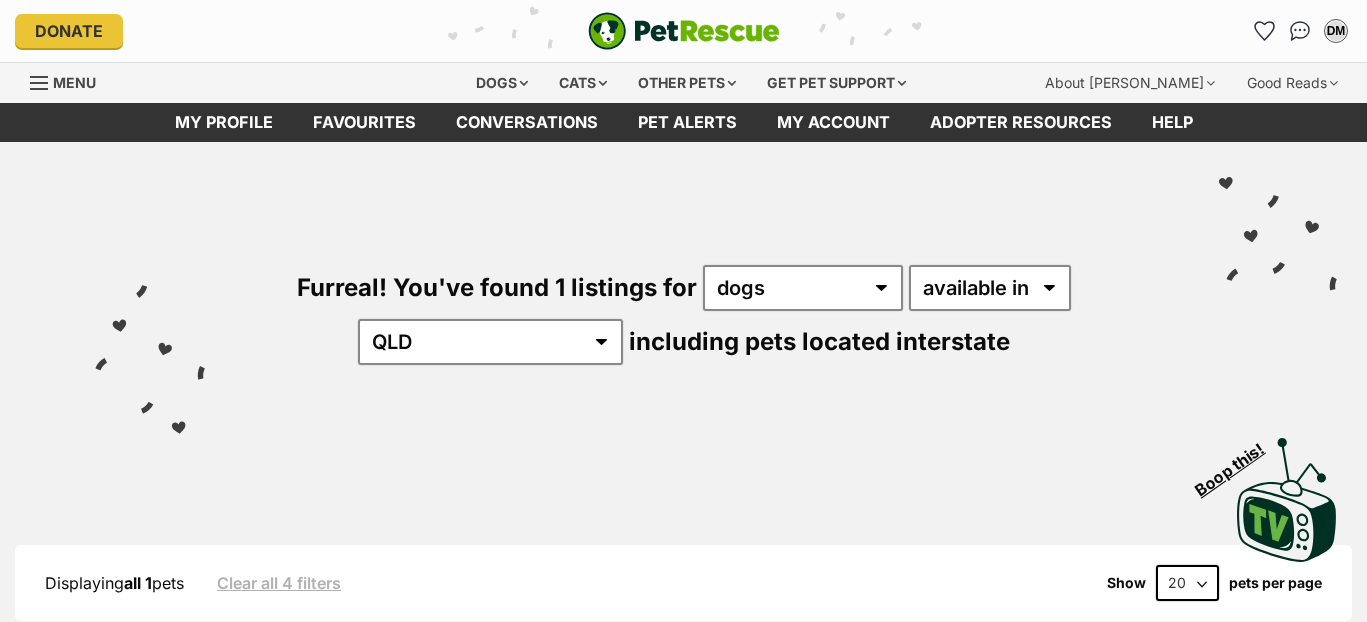 scroll, scrollTop: 0, scrollLeft: 0, axis: both 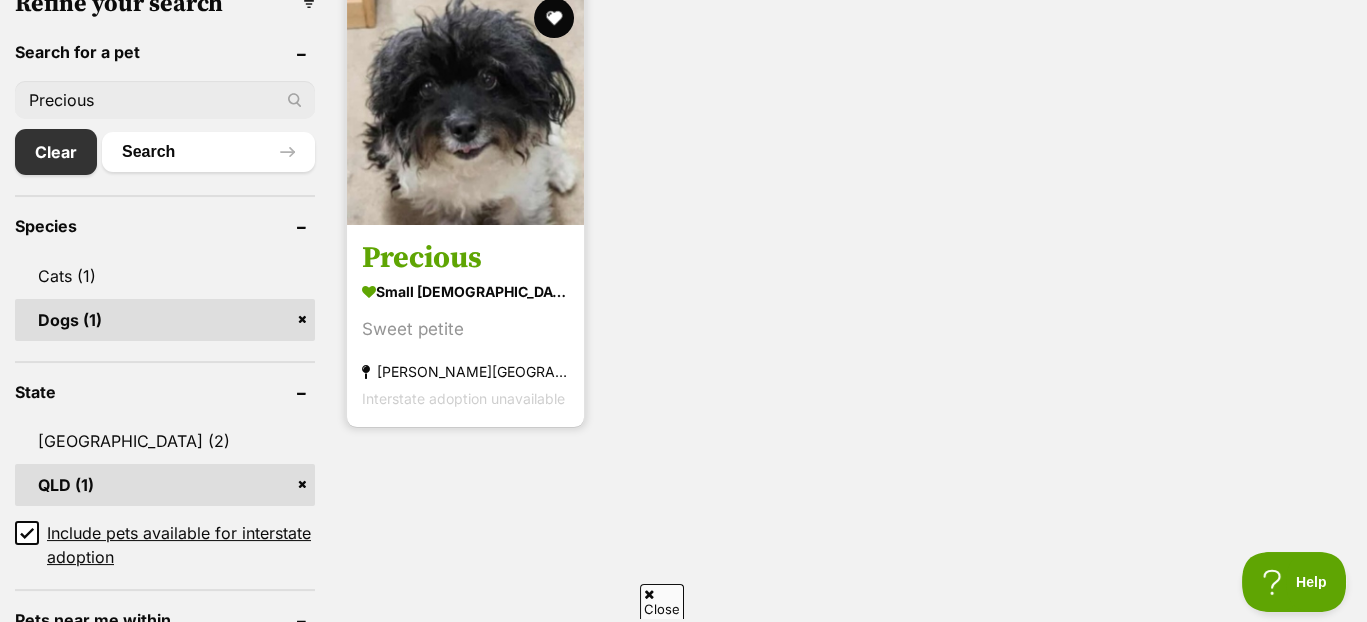click at bounding box center [465, 106] 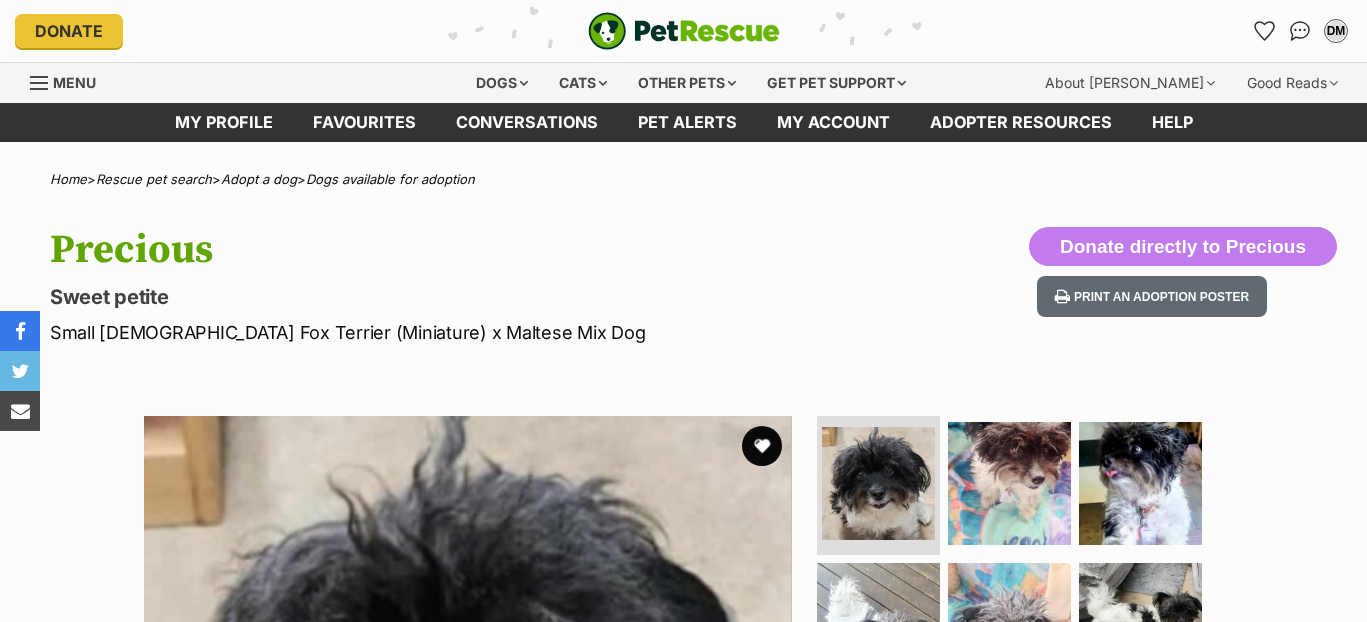 scroll, scrollTop: 0, scrollLeft: 0, axis: both 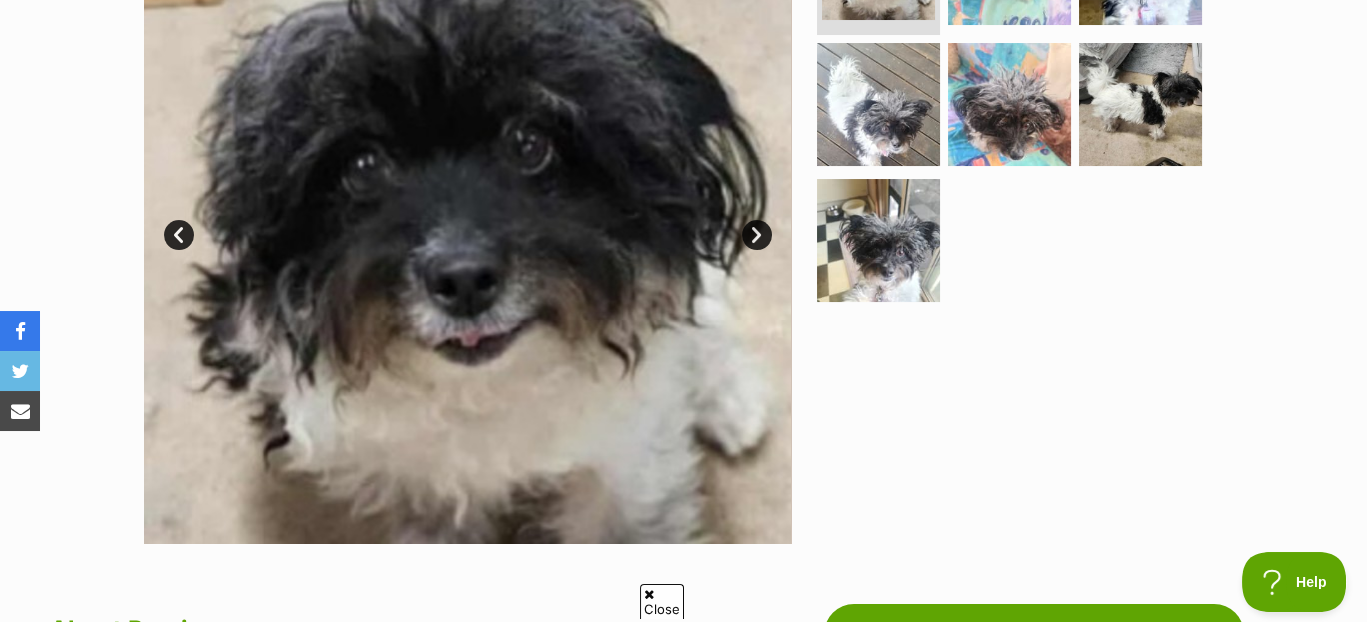 click at bounding box center [649, 594] 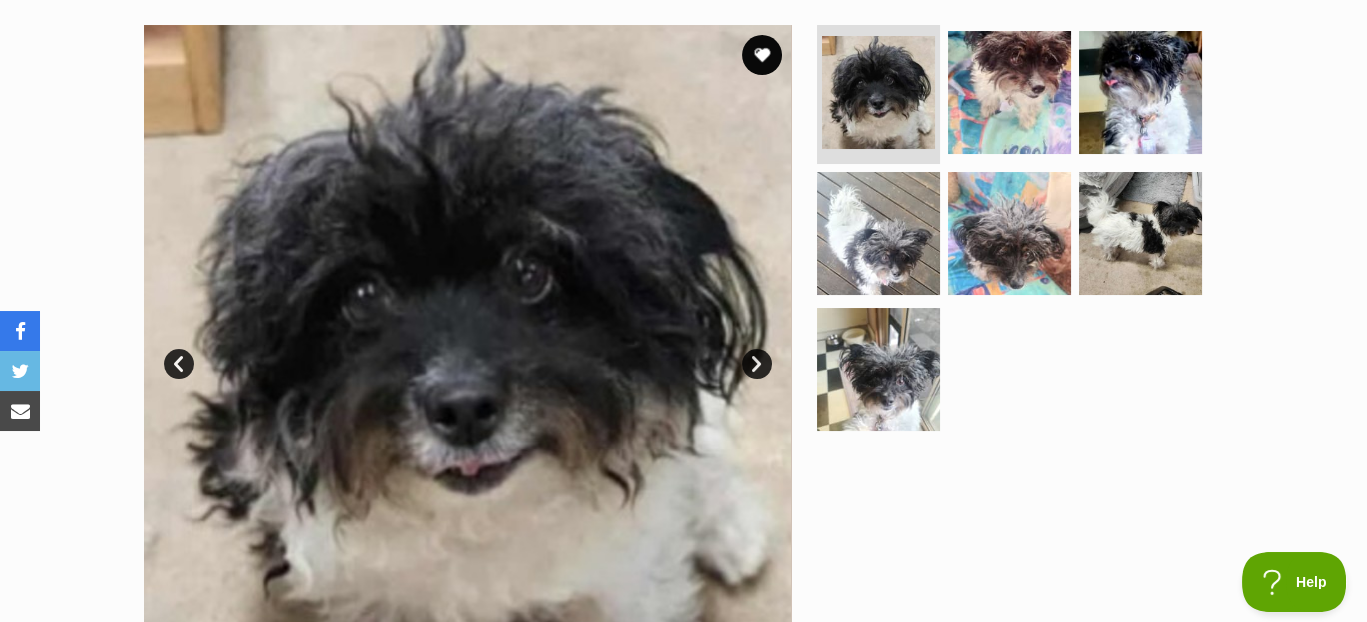 scroll, scrollTop: 386, scrollLeft: 0, axis: vertical 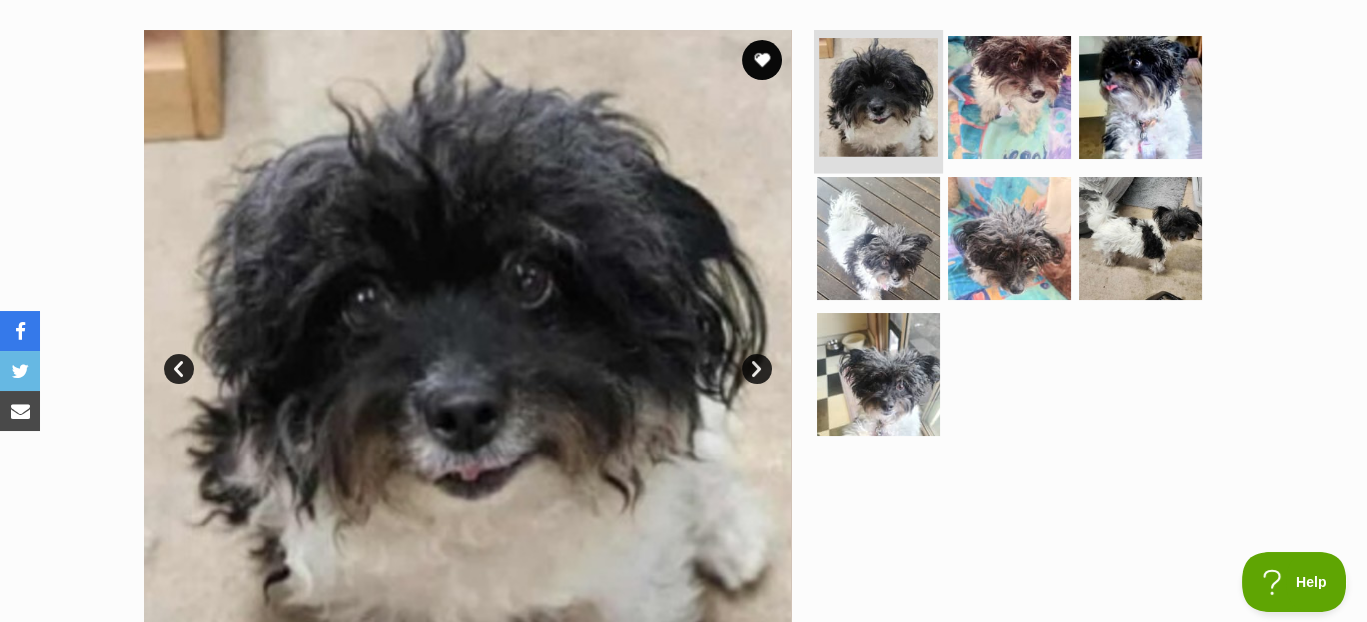 click at bounding box center (878, 97) 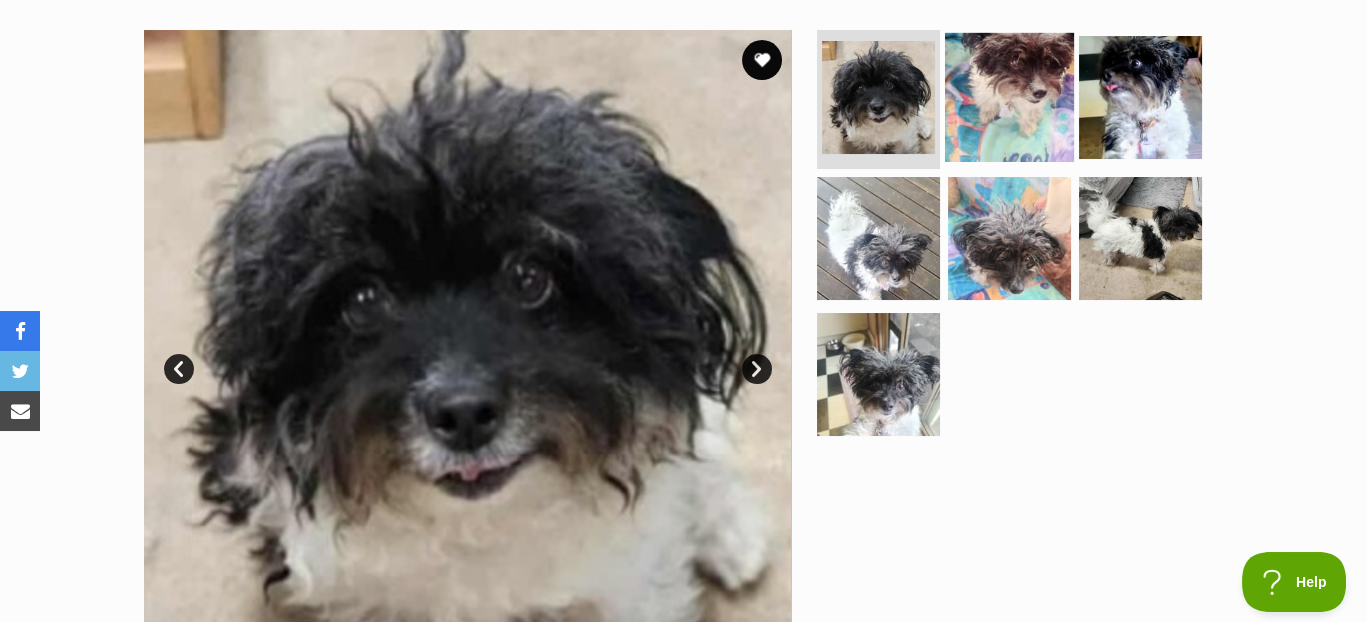 click at bounding box center [1009, 96] 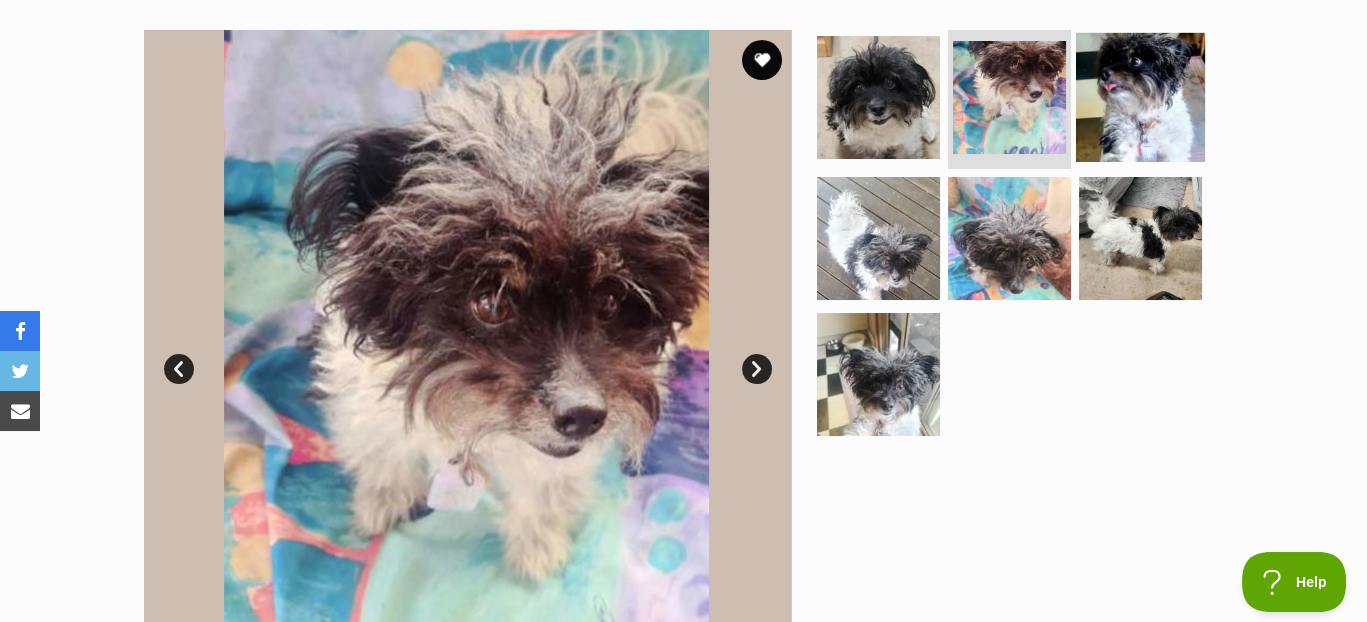 click at bounding box center (1140, 96) 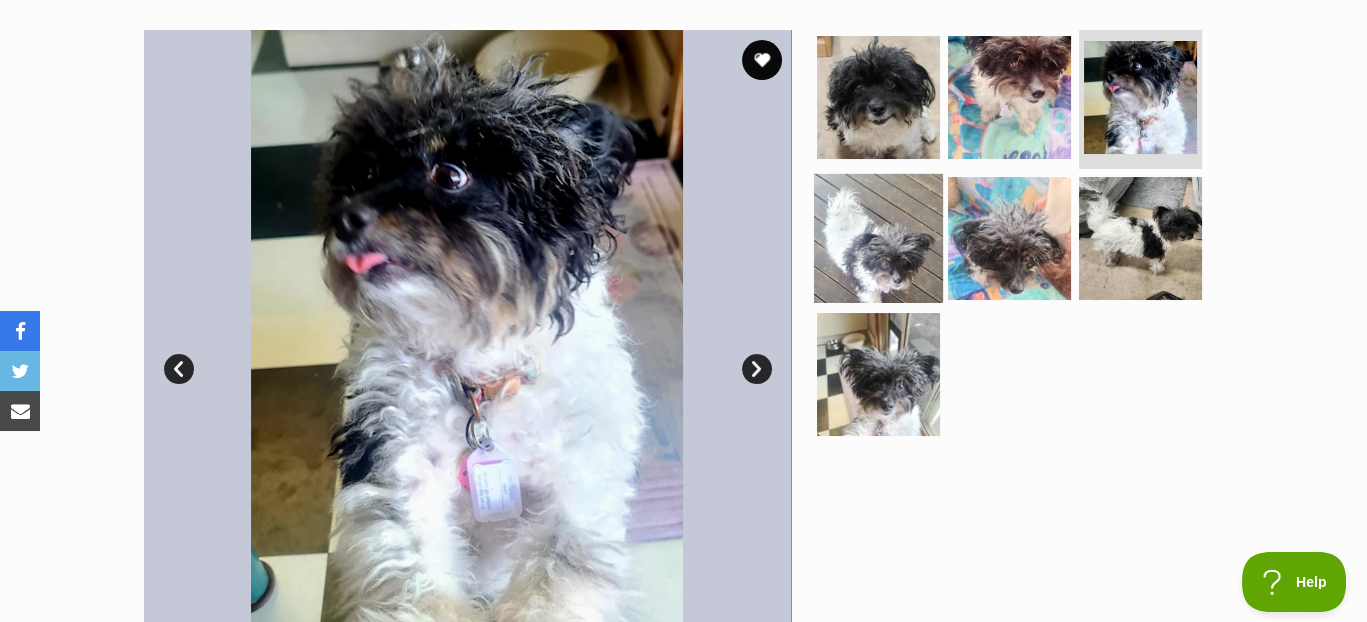 click at bounding box center (878, 238) 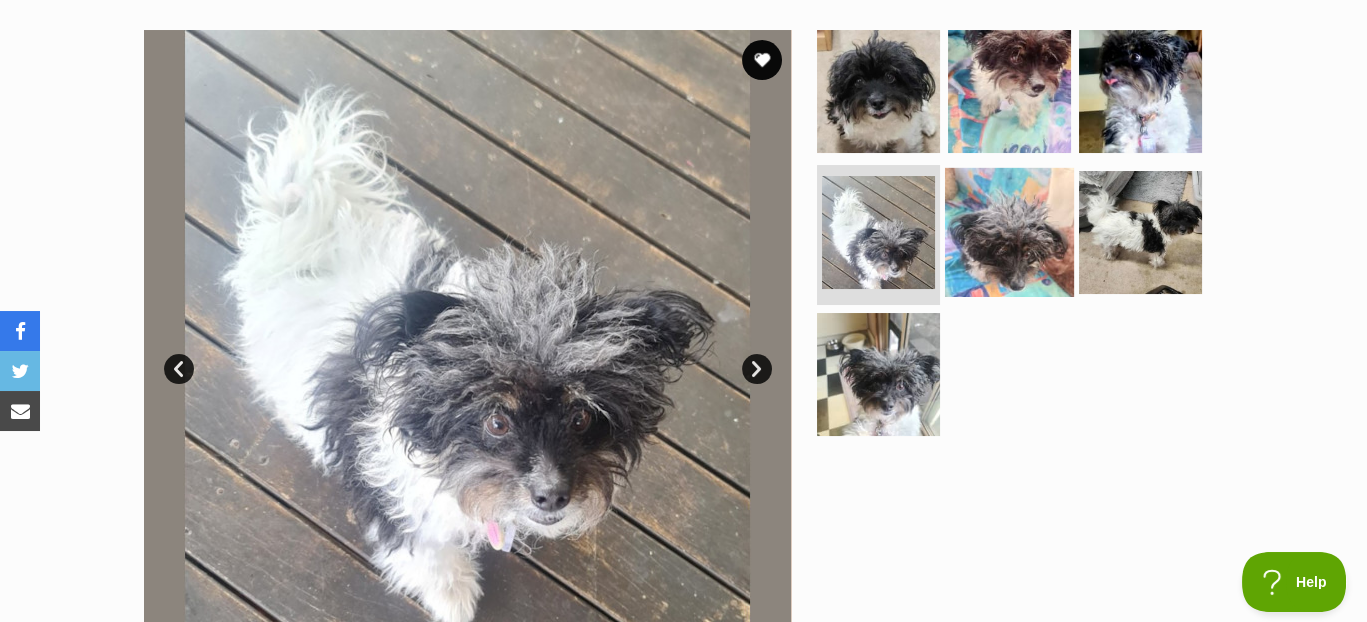 click at bounding box center (1009, 232) 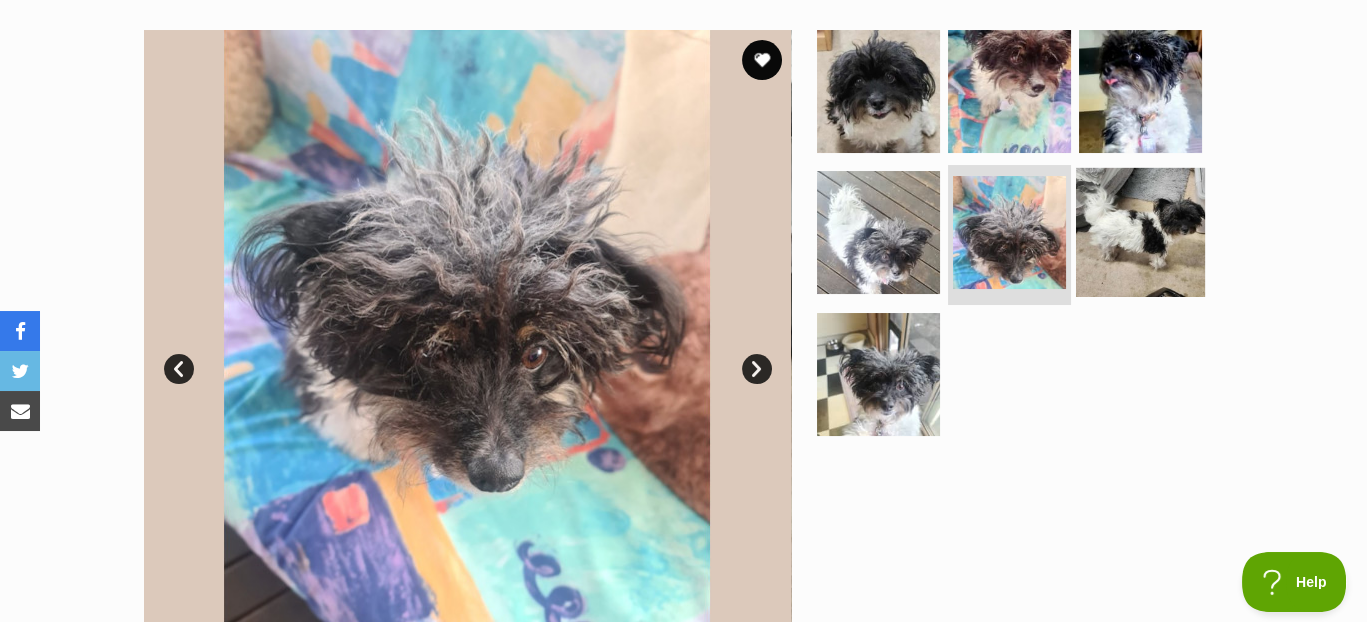 click at bounding box center [1140, 232] 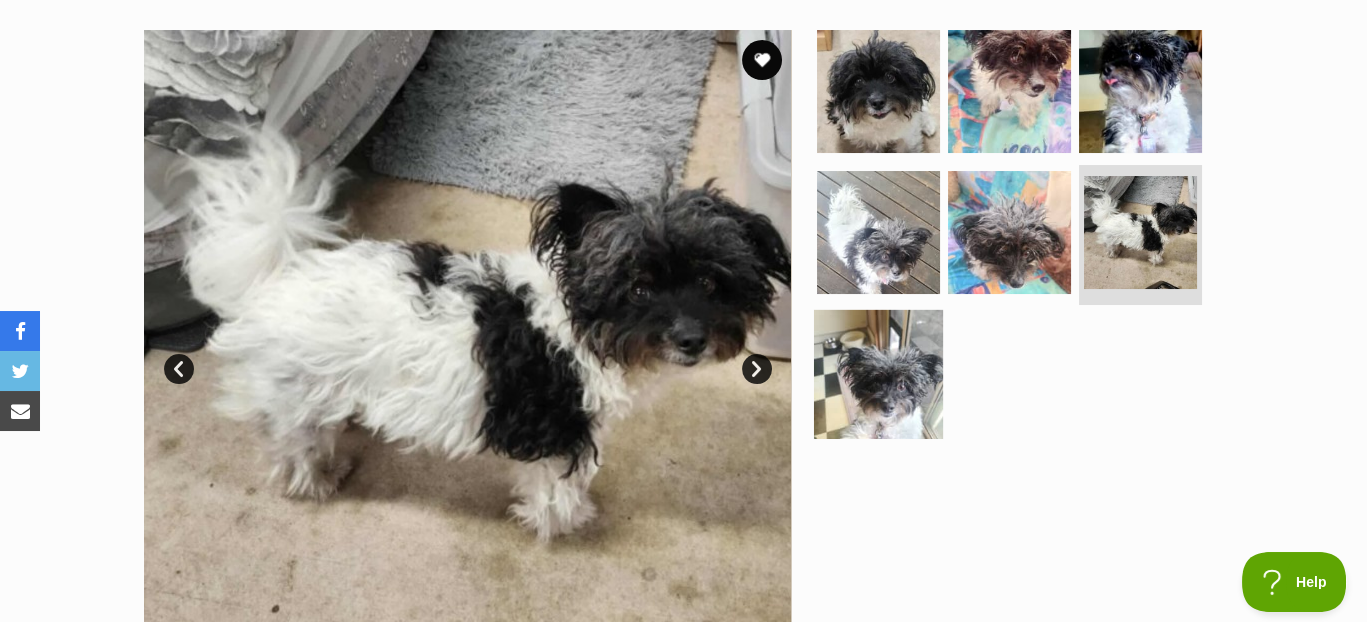 click at bounding box center [878, 374] 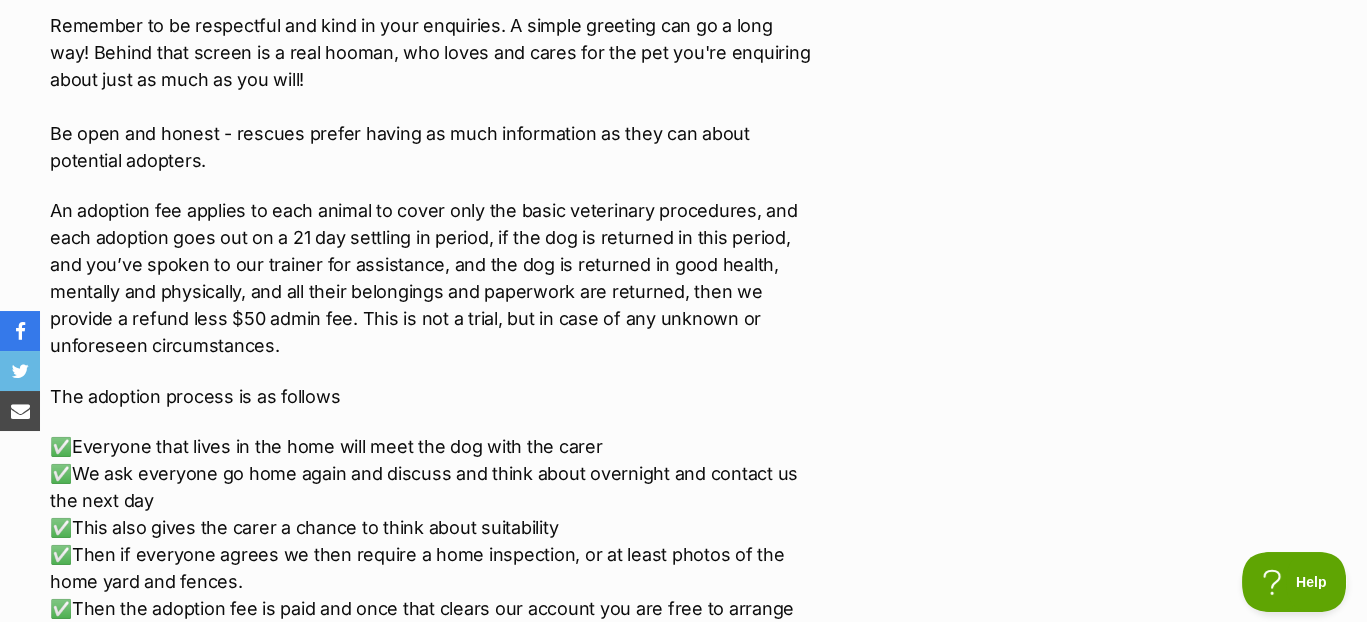 scroll, scrollTop: 3384, scrollLeft: 0, axis: vertical 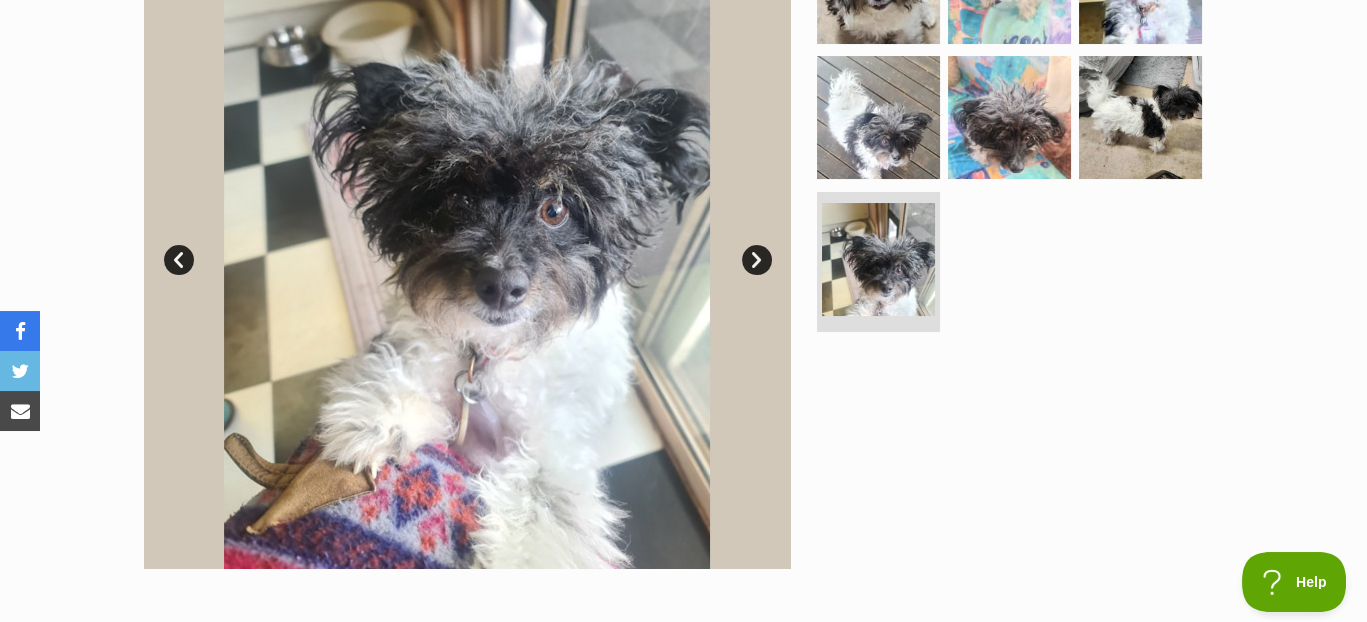 click on "Next" at bounding box center [757, 260] 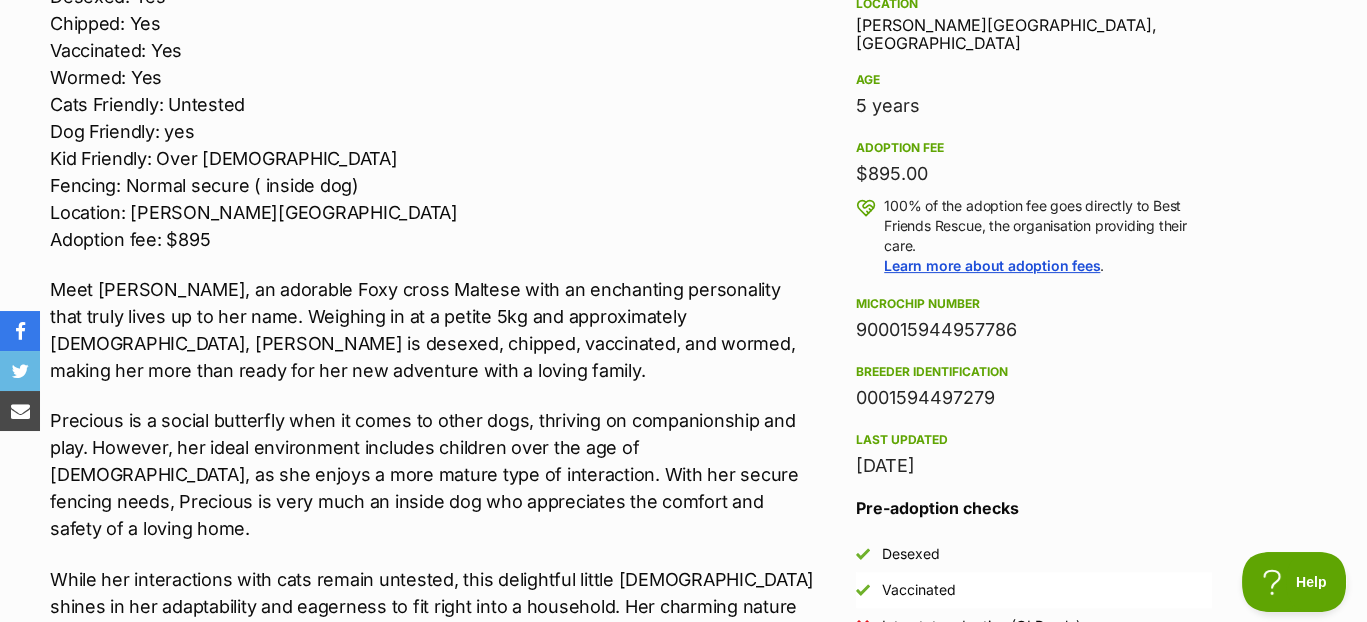 scroll, scrollTop: 1330, scrollLeft: 0, axis: vertical 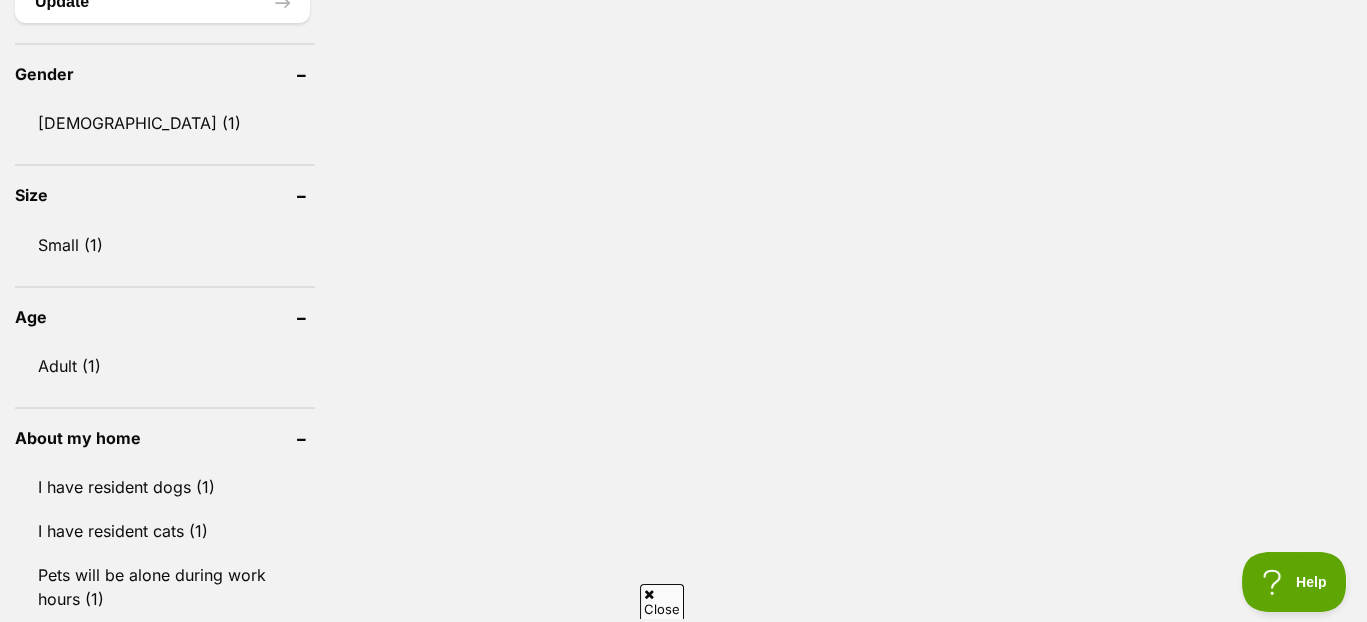 click on "Size" at bounding box center (165, 195) 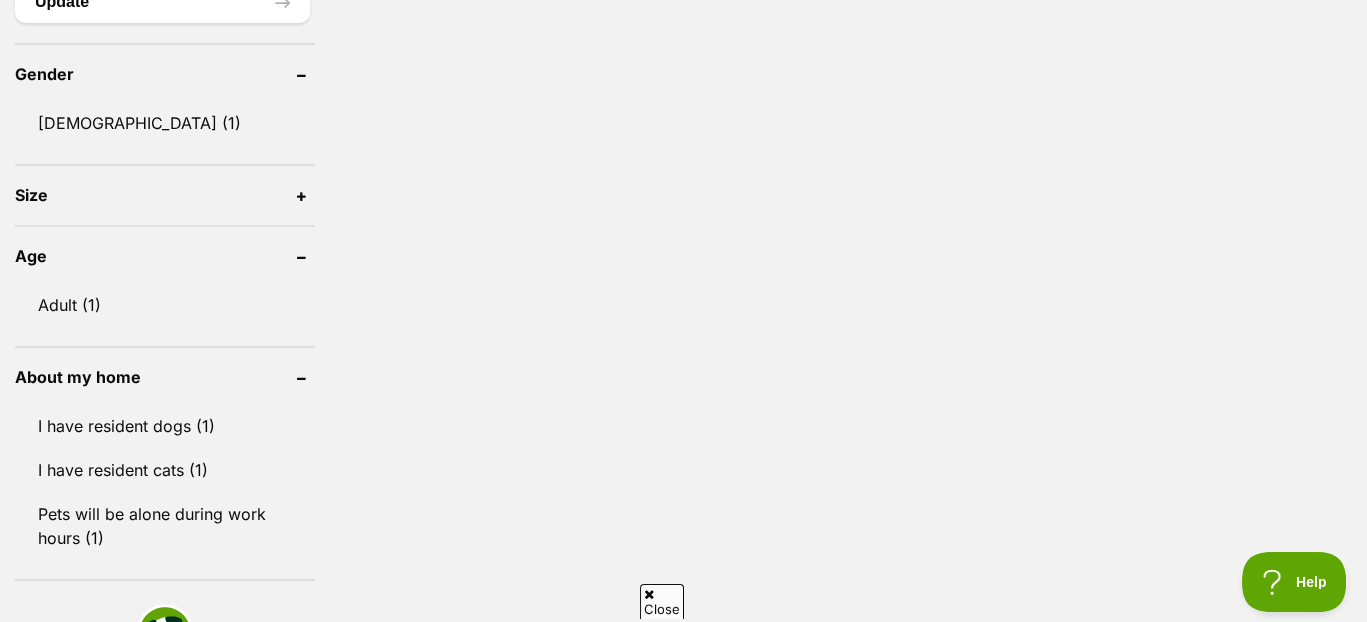 click on "Size" at bounding box center (165, 195) 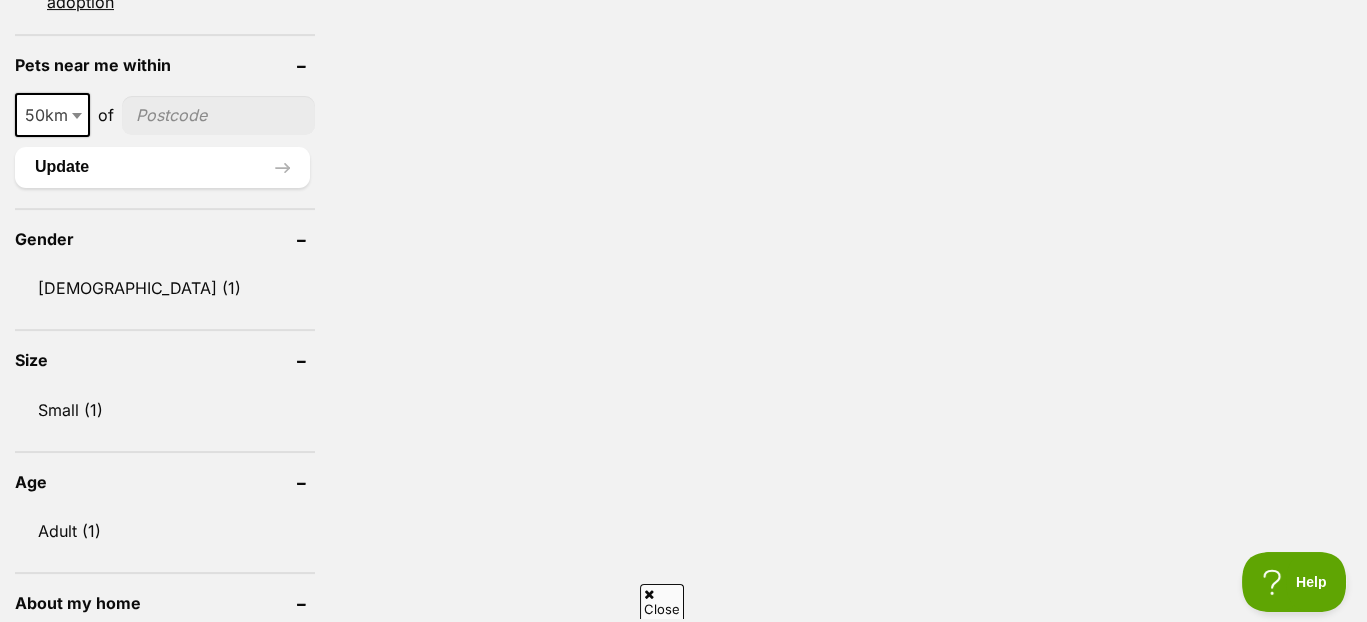 scroll, scrollTop: 1217, scrollLeft: 0, axis: vertical 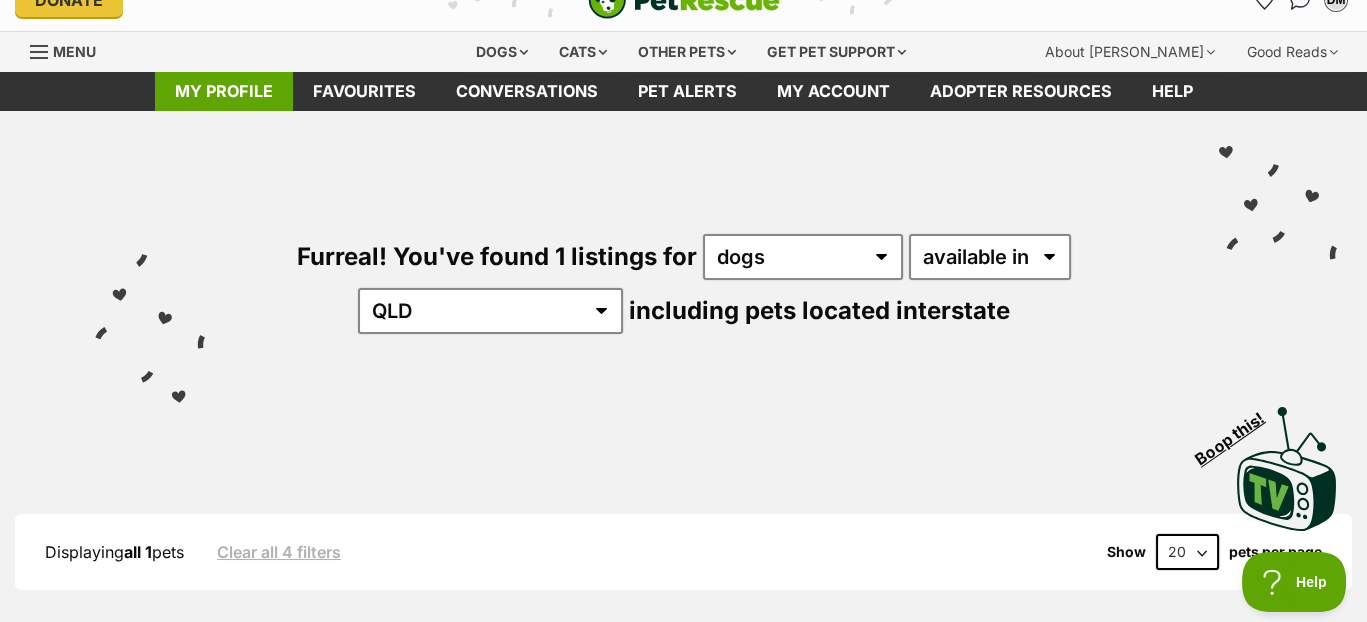 click on "My profile" at bounding box center (224, 91) 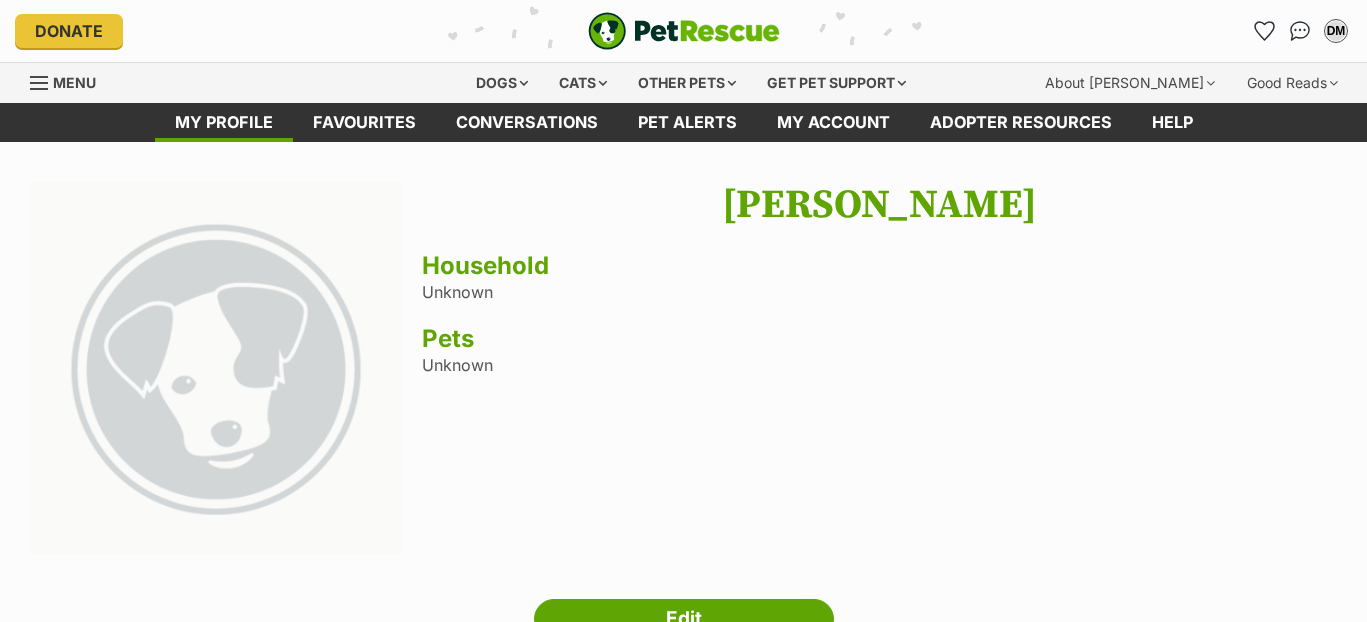 scroll, scrollTop: 0, scrollLeft: 0, axis: both 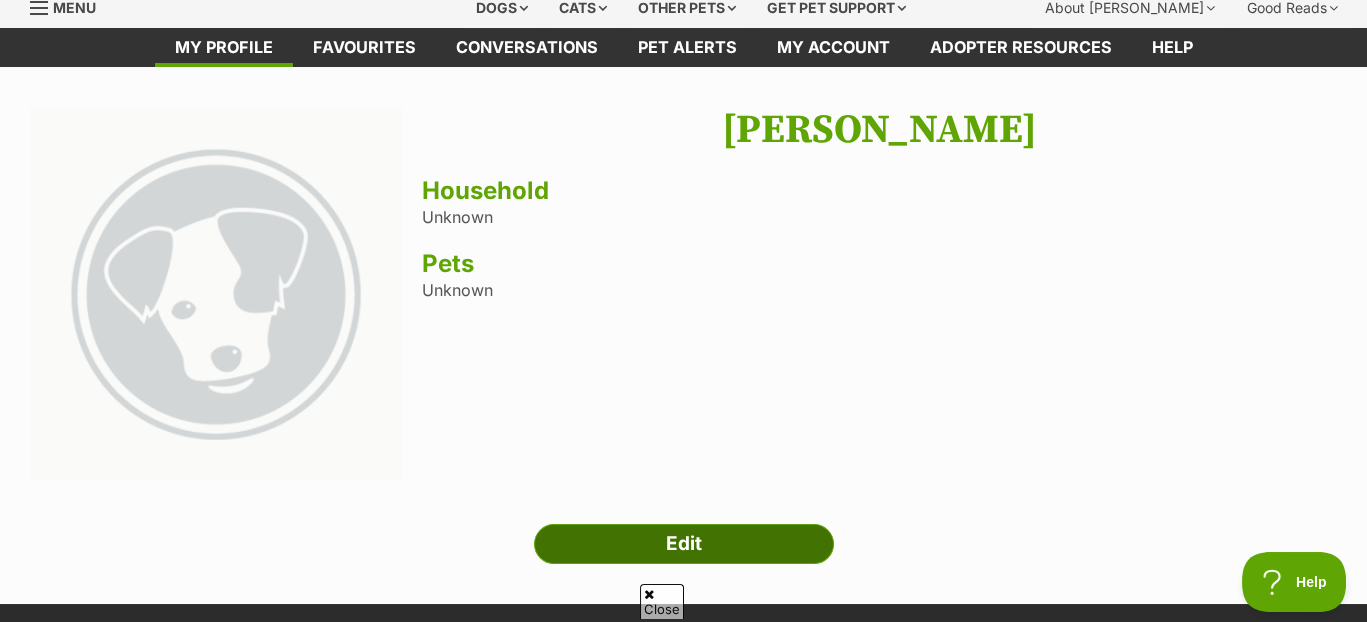 click on "Edit" at bounding box center (684, 544) 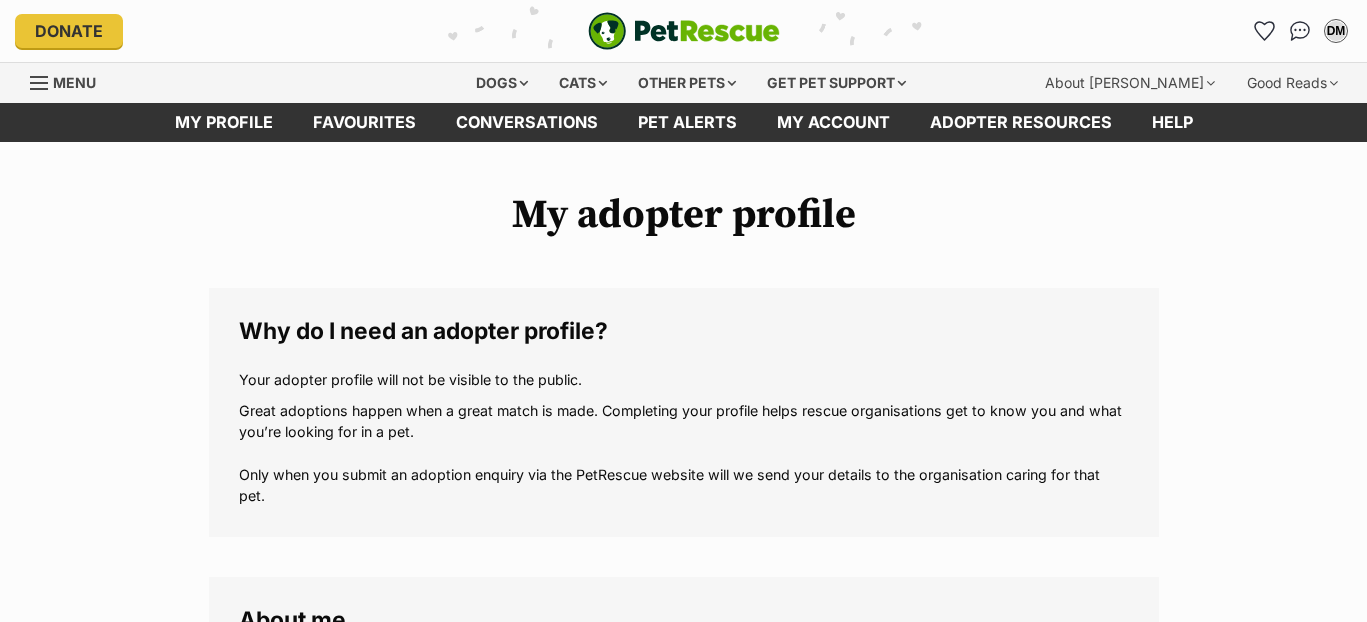 scroll, scrollTop: 0, scrollLeft: 0, axis: both 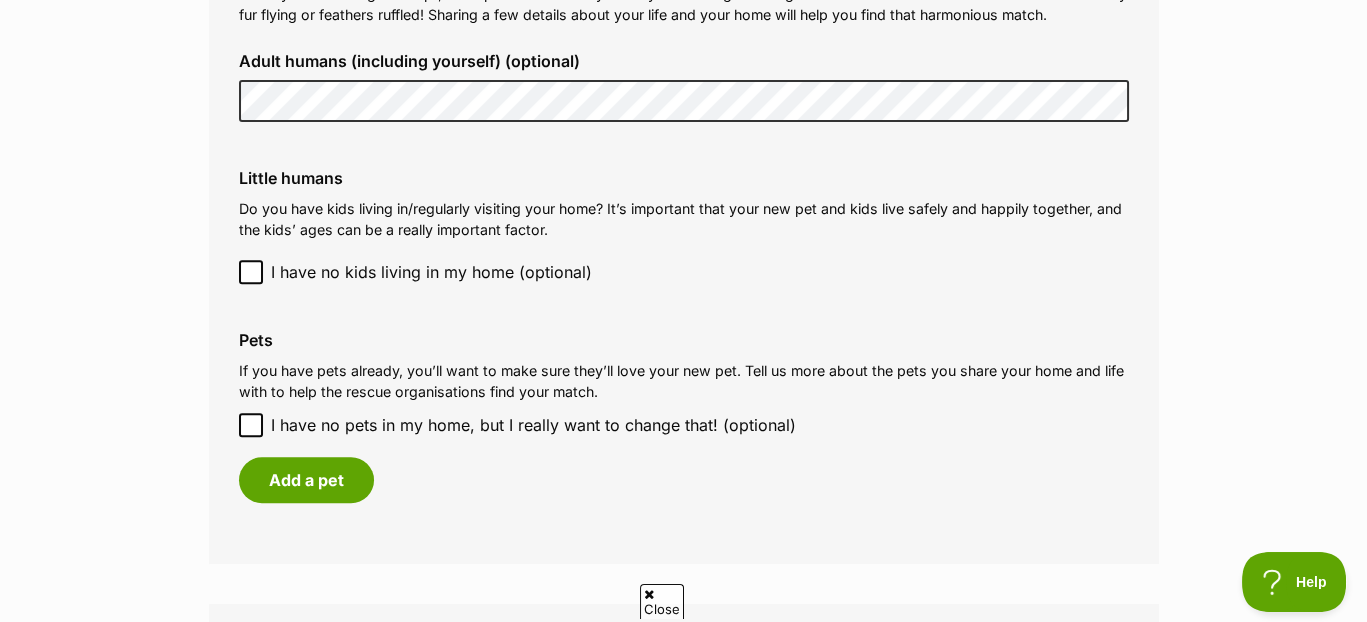 click 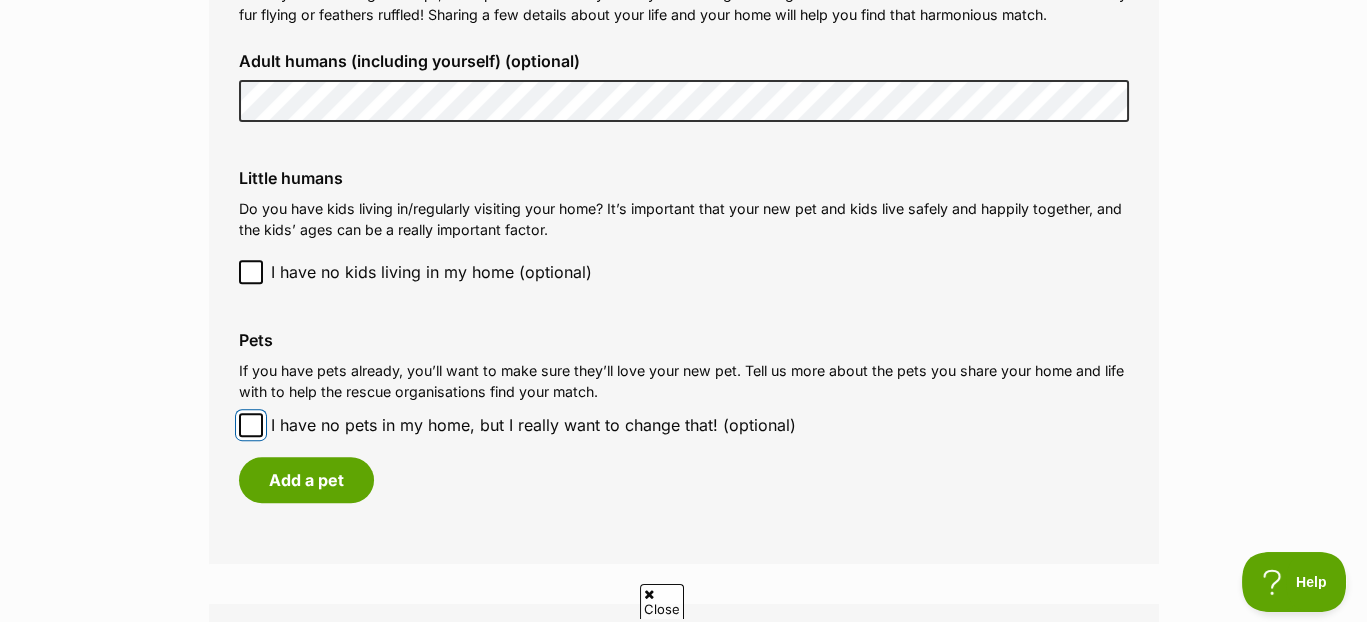 click on "I have no pets in my home, but I really want to change that! (optional)" at bounding box center (251, 425) 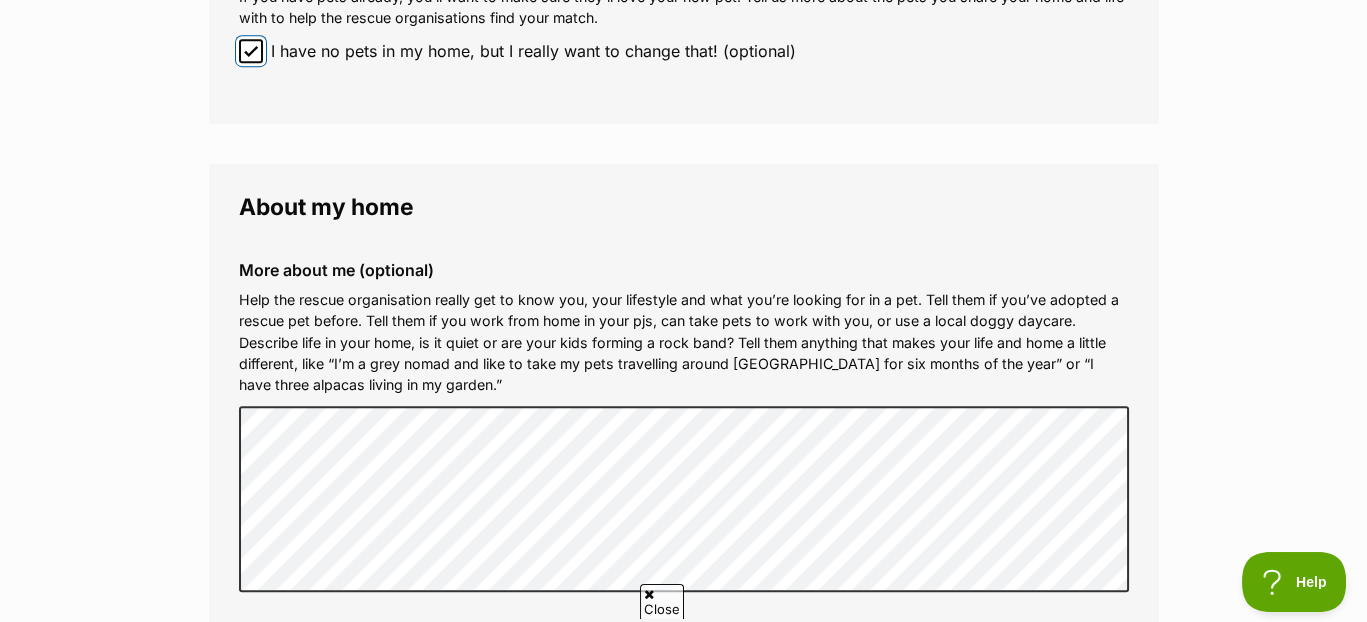scroll, scrollTop: 1949, scrollLeft: 0, axis: vertical 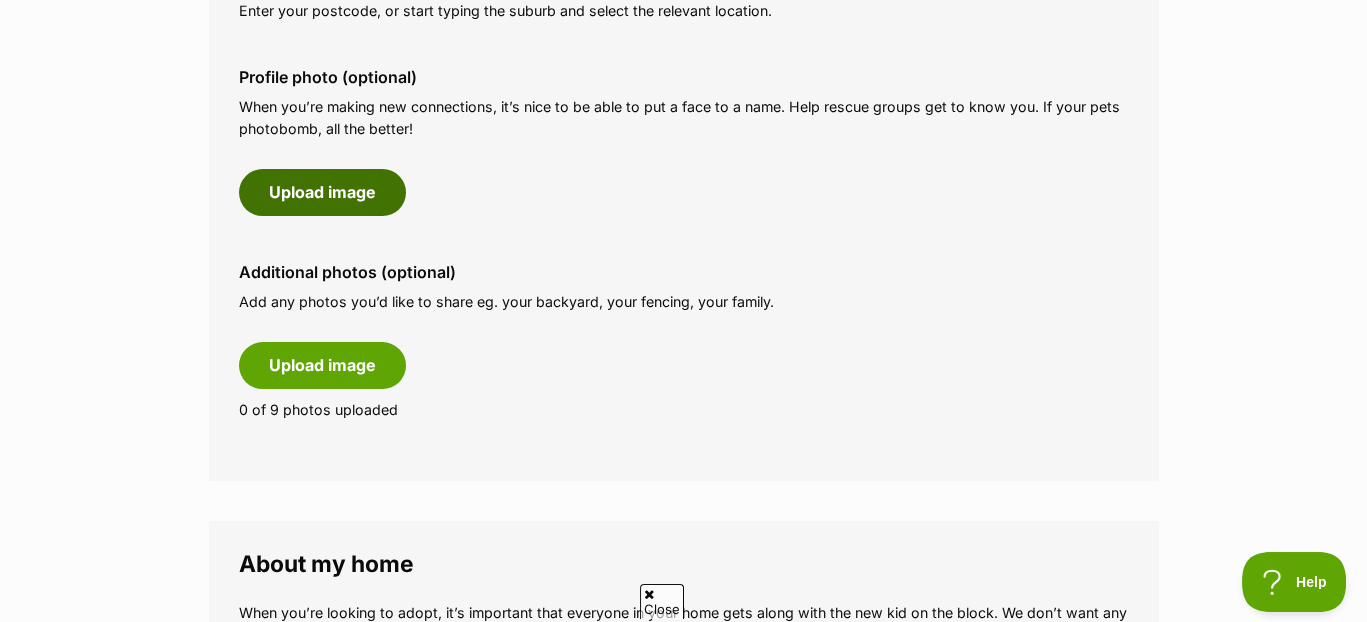 click on "Upload image" at bounding box center [322, 192] 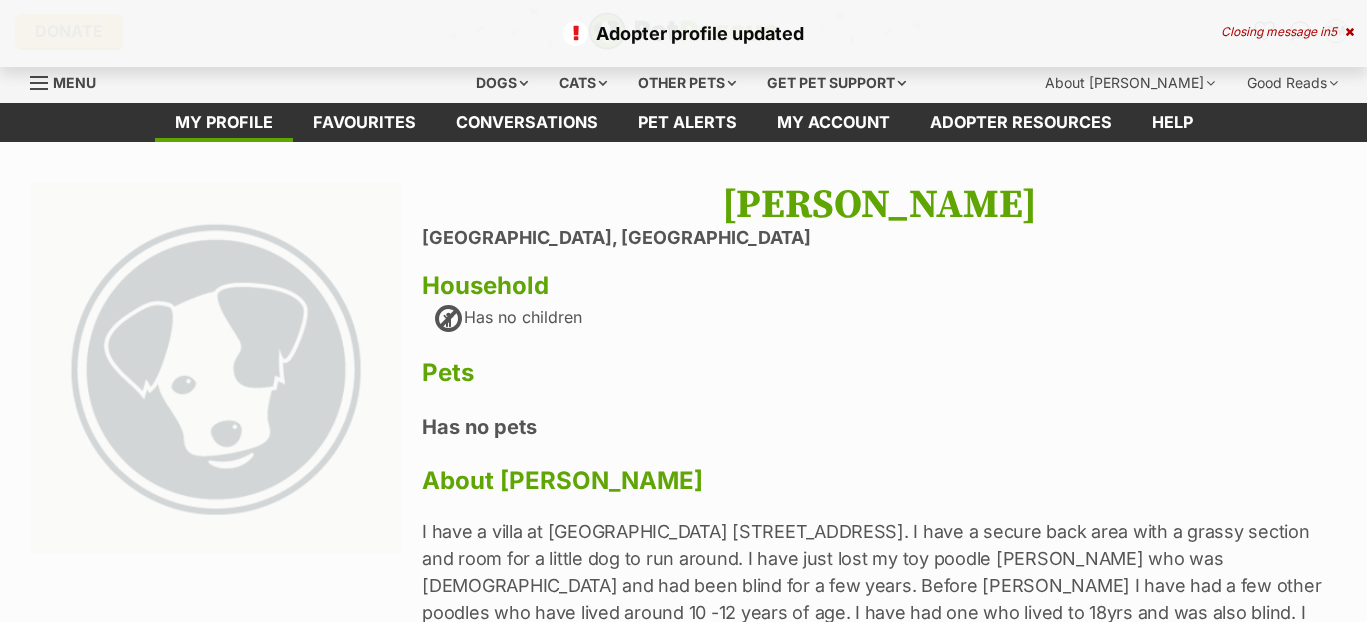 scroll, scrollTop: 0, scrollLeft: 0, axis: both 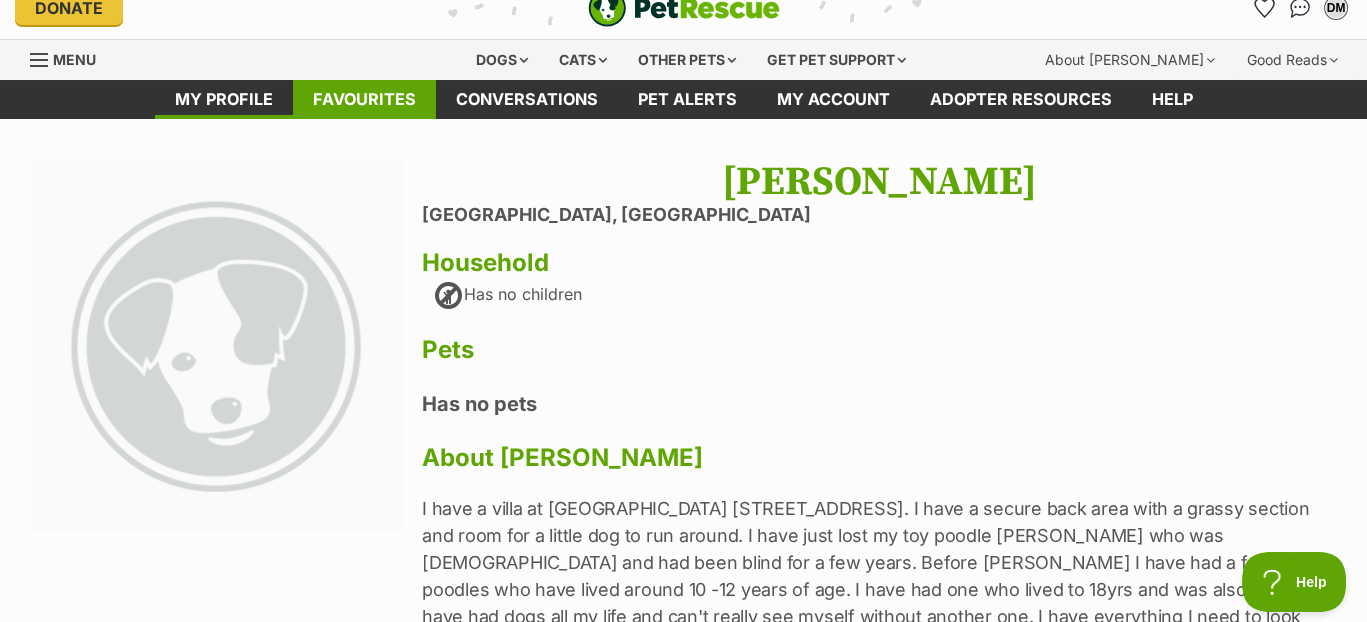 click on "Favourites" at bounding box center (364, 99) 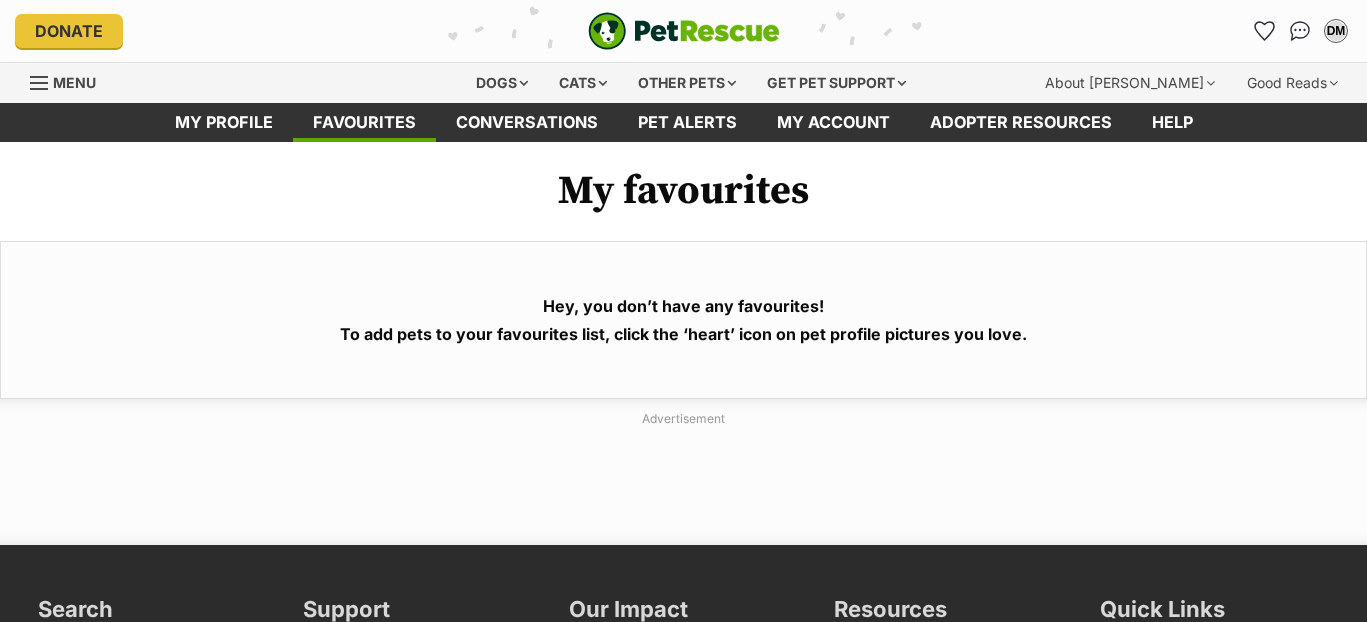 scroll, scrollTop: 0, scrollLeft: 0, axis: both 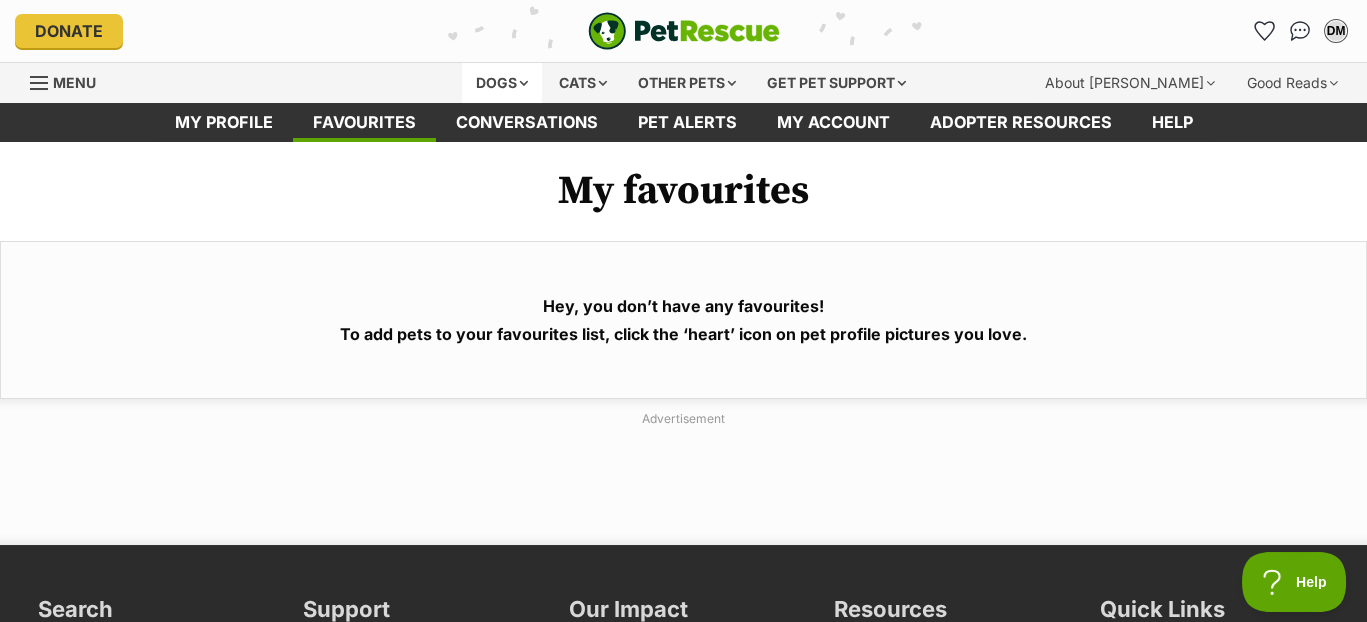 click on "Dogs" at bounding box center (502, 83) 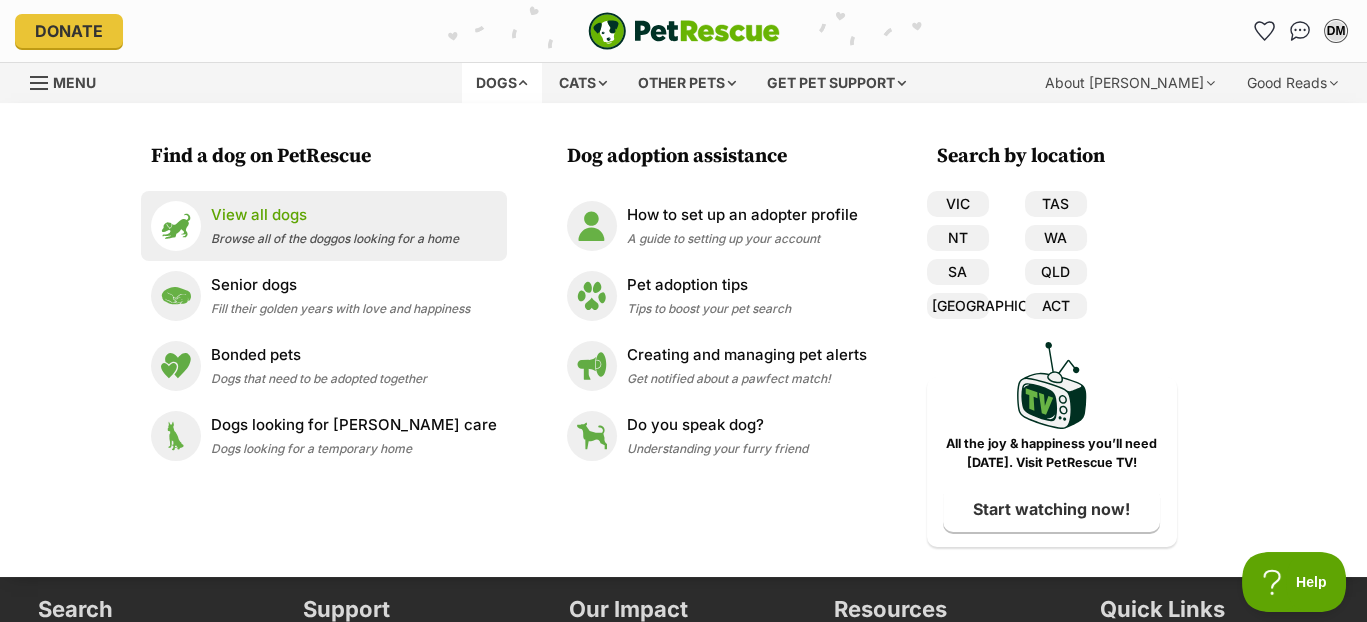 click on "View all dogs" at bounding box center (335, 215) 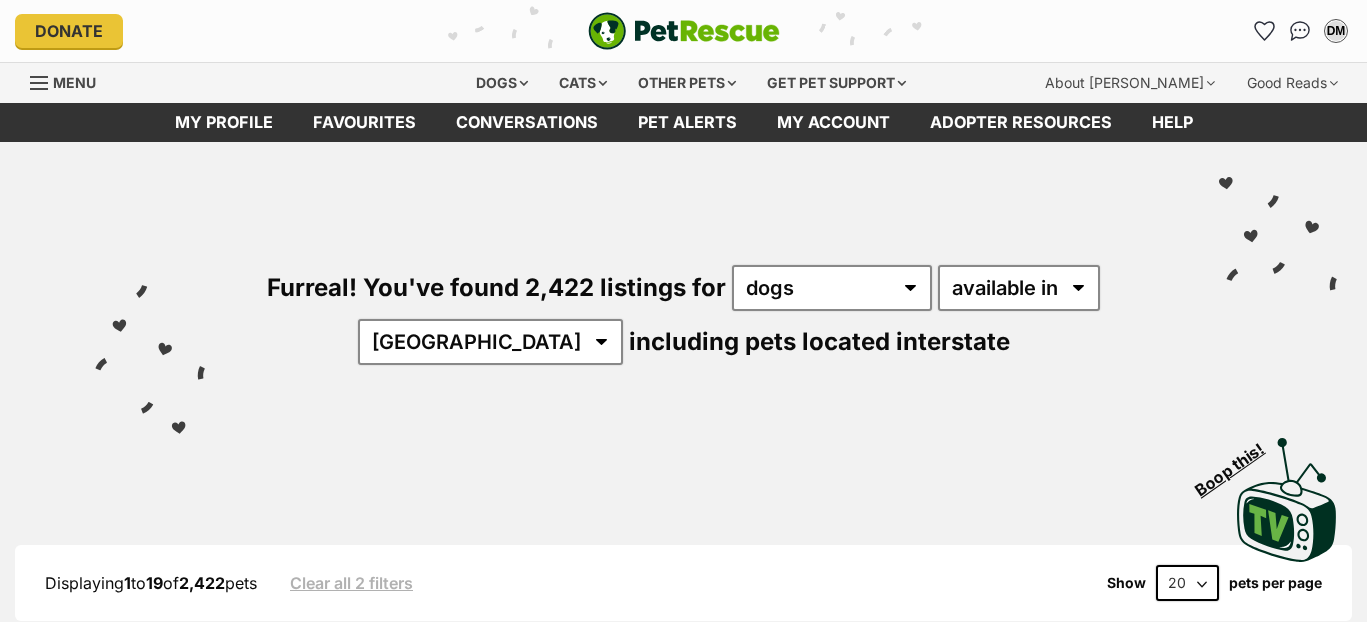 scroll, scrollTop: 0, scrollLeft: 0, axis: both 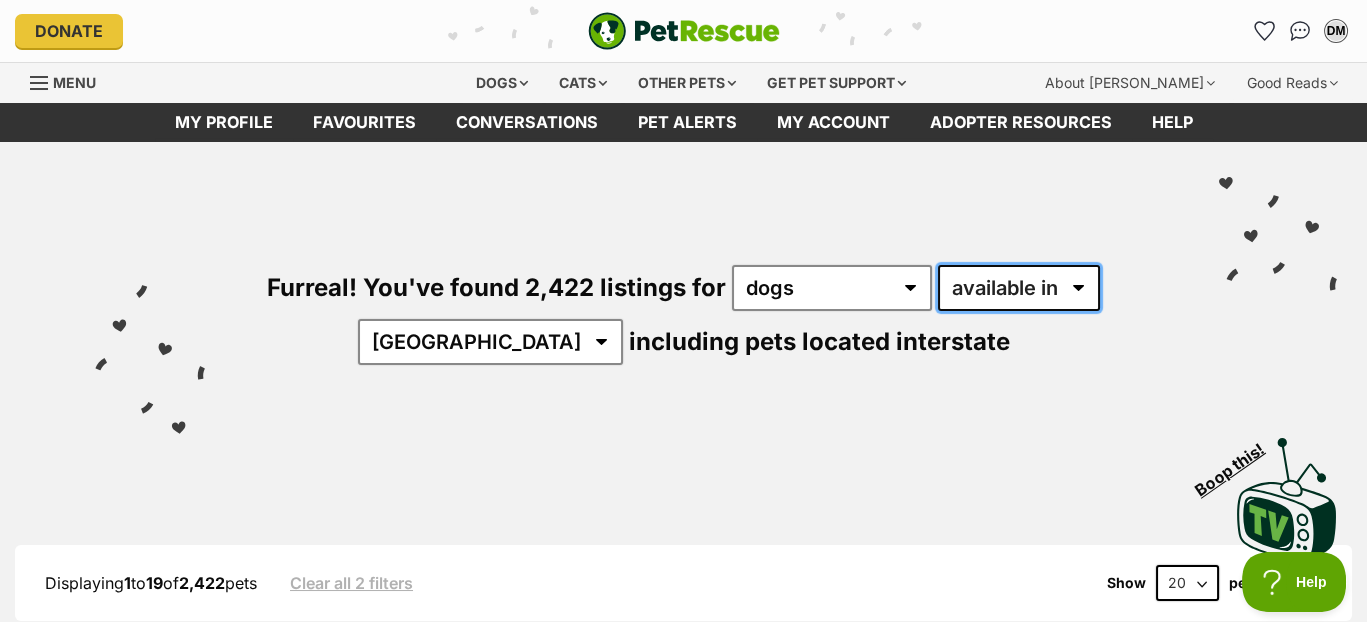 click on "available in
located in" at bounding box center (1019, 288) 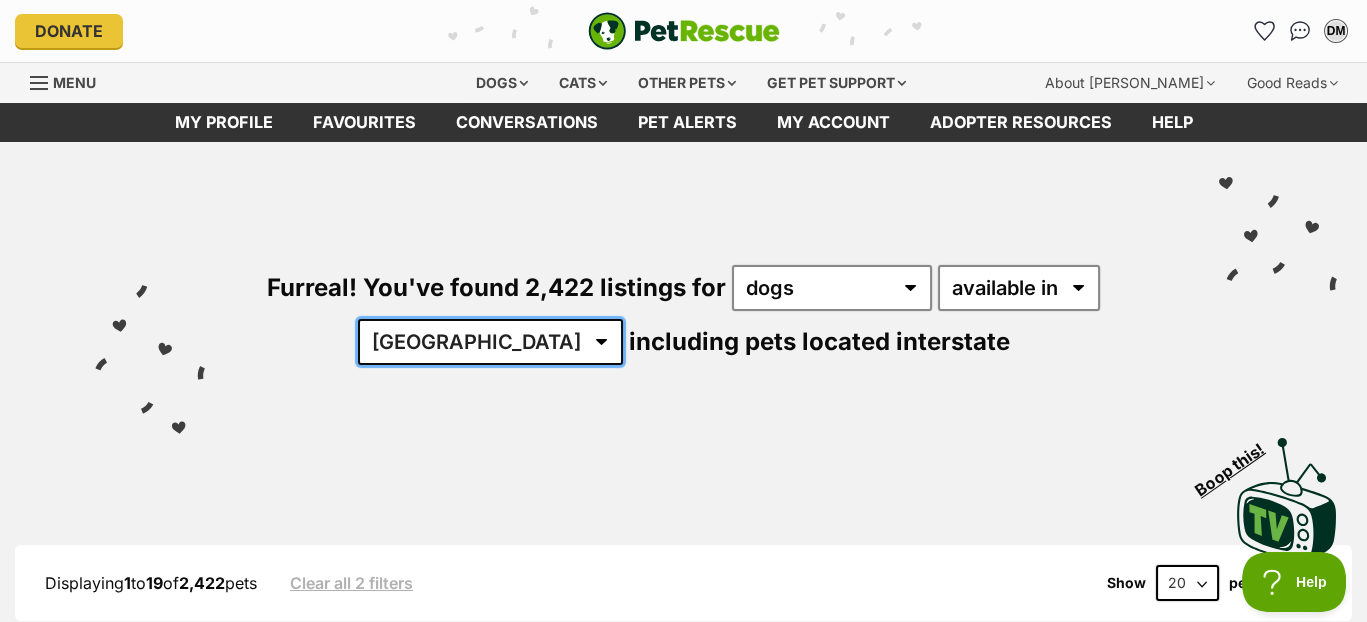 click on "Australia
ACT
NSW
NT
QLD
SA
TAS
VIC
WA" at bounding box center (490, 342) 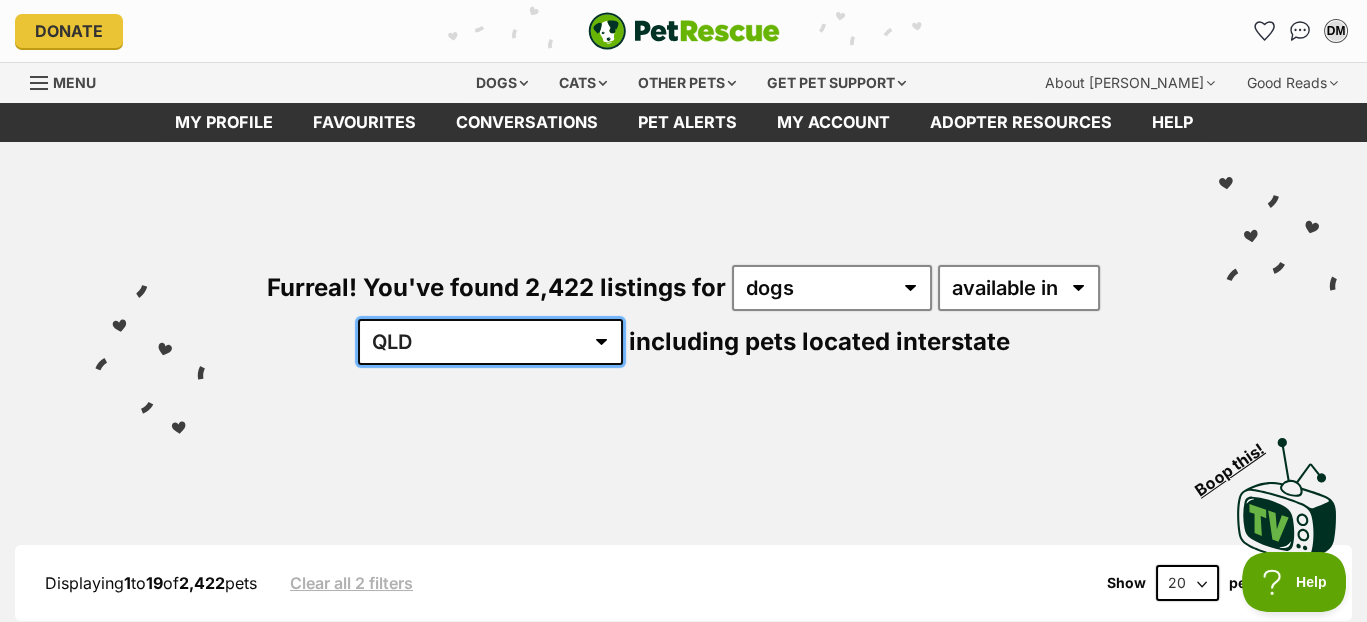 click on "Australia
ACT
NSW
NT
QLD
SA
TAS
VIC
WA" at bounding box center (490, 342) 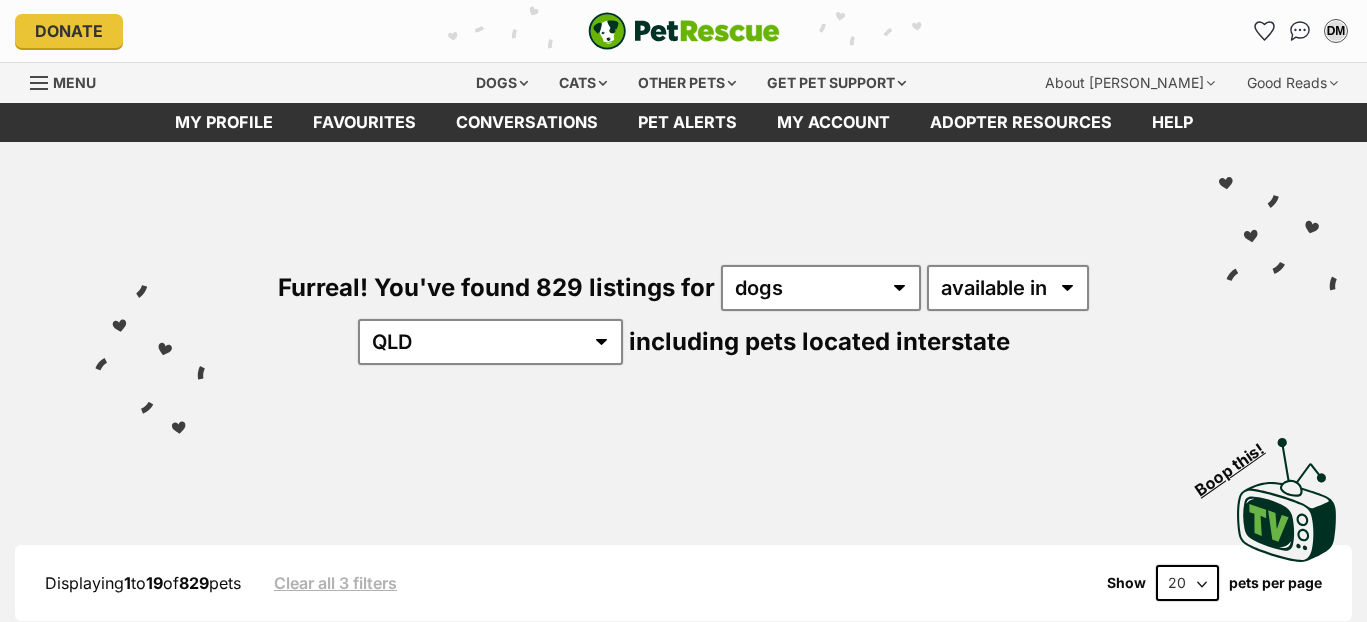 scroll, scrollTop: 0, scrollLeft: 0, axis: both 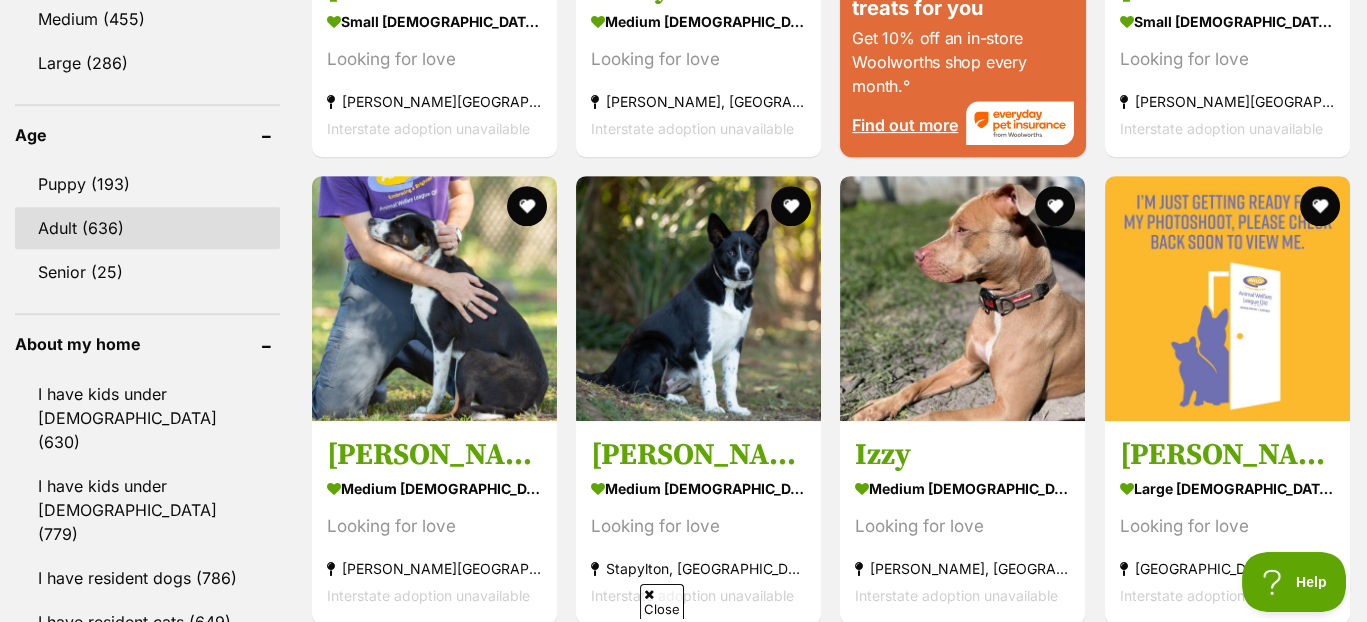 click on "Adult (636)" at bounding box center (147, 228) 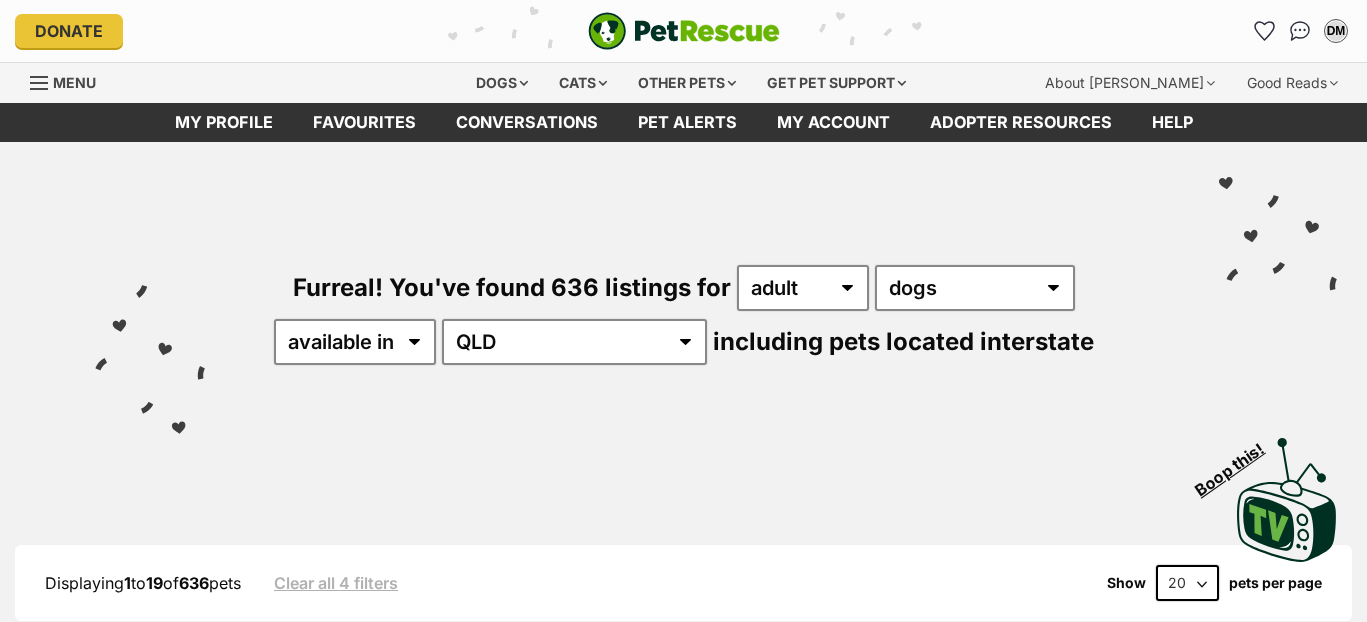 scroll, scrollTop: 0, scrollLeft: 0, axis: both 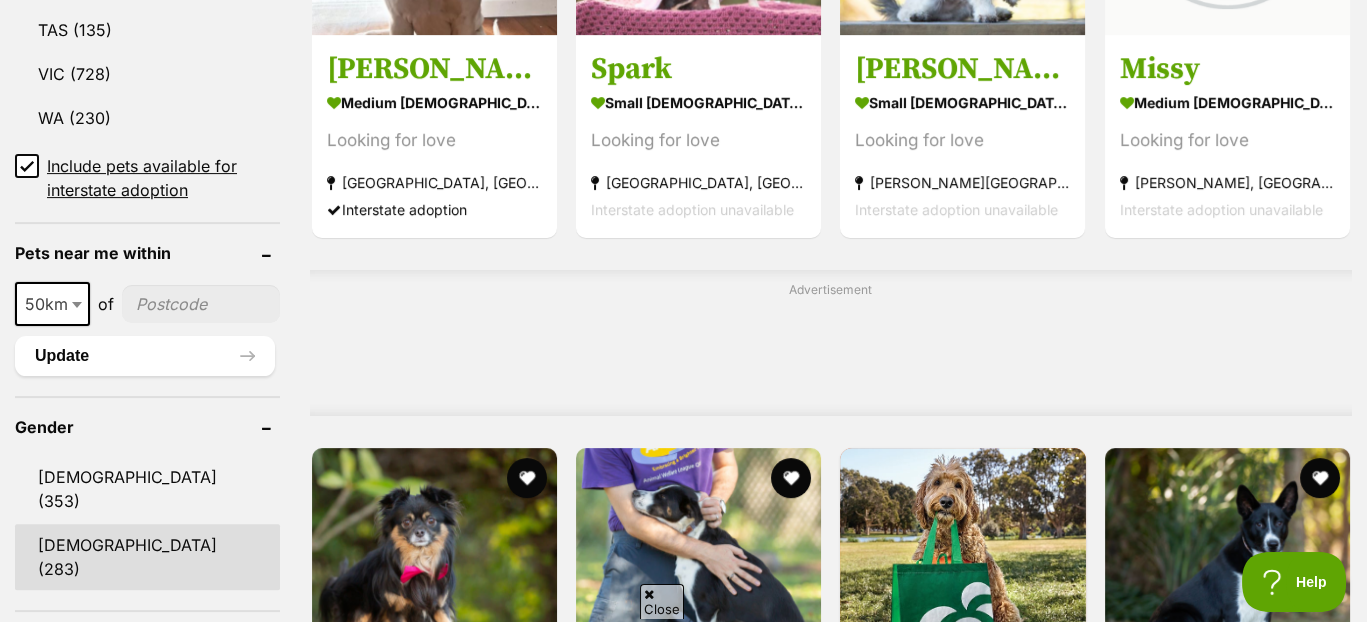 click on "Female (283)" at bounding box center [147, 557] 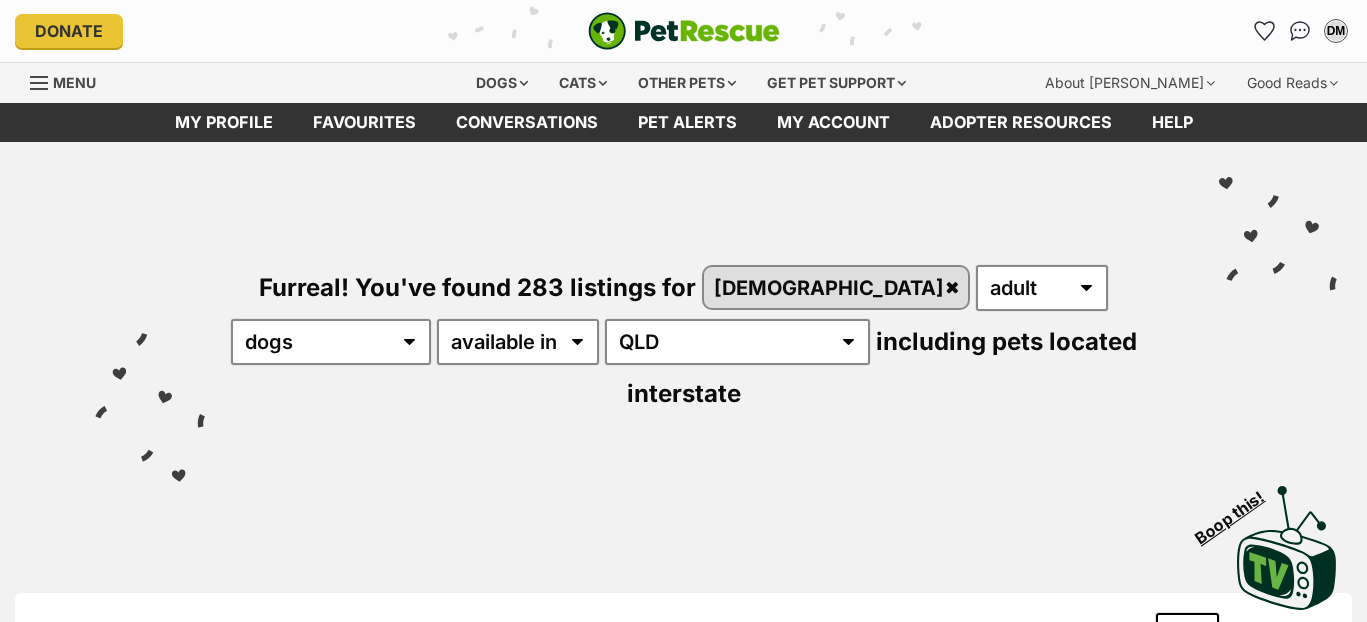 scroll, scrollTop: 0, scrollLeft: 0, axis: both 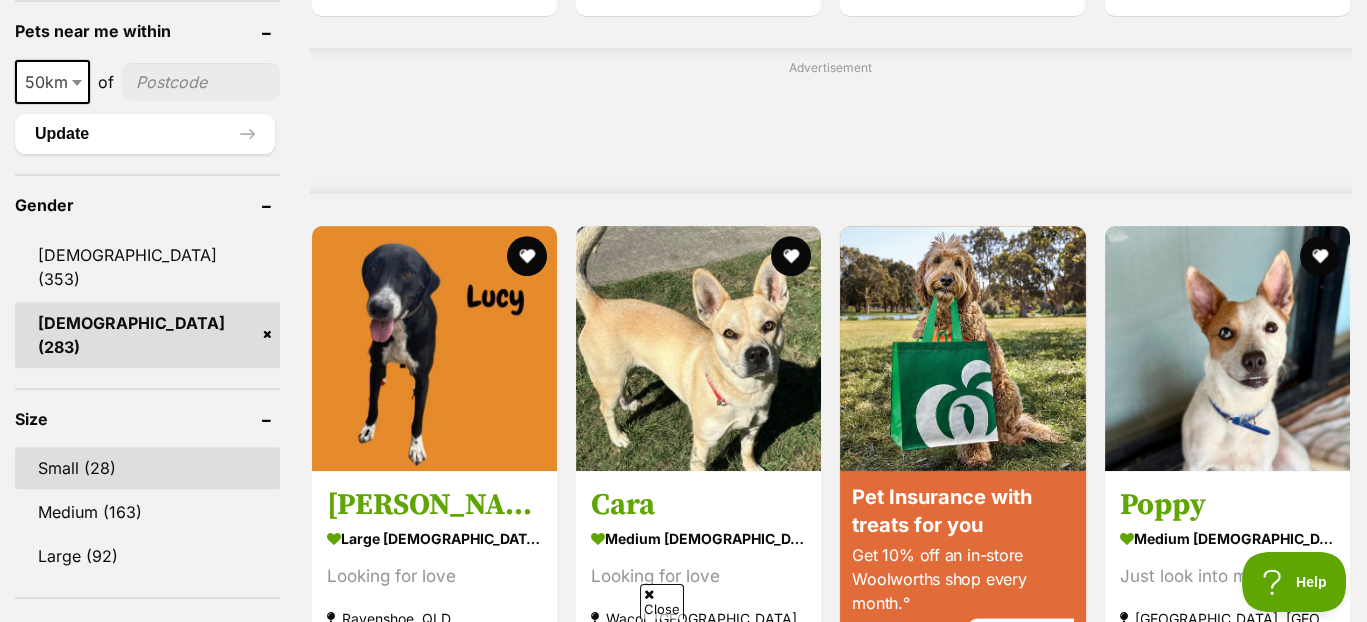 click on "Small (28)" at bounding box center [147, 468] 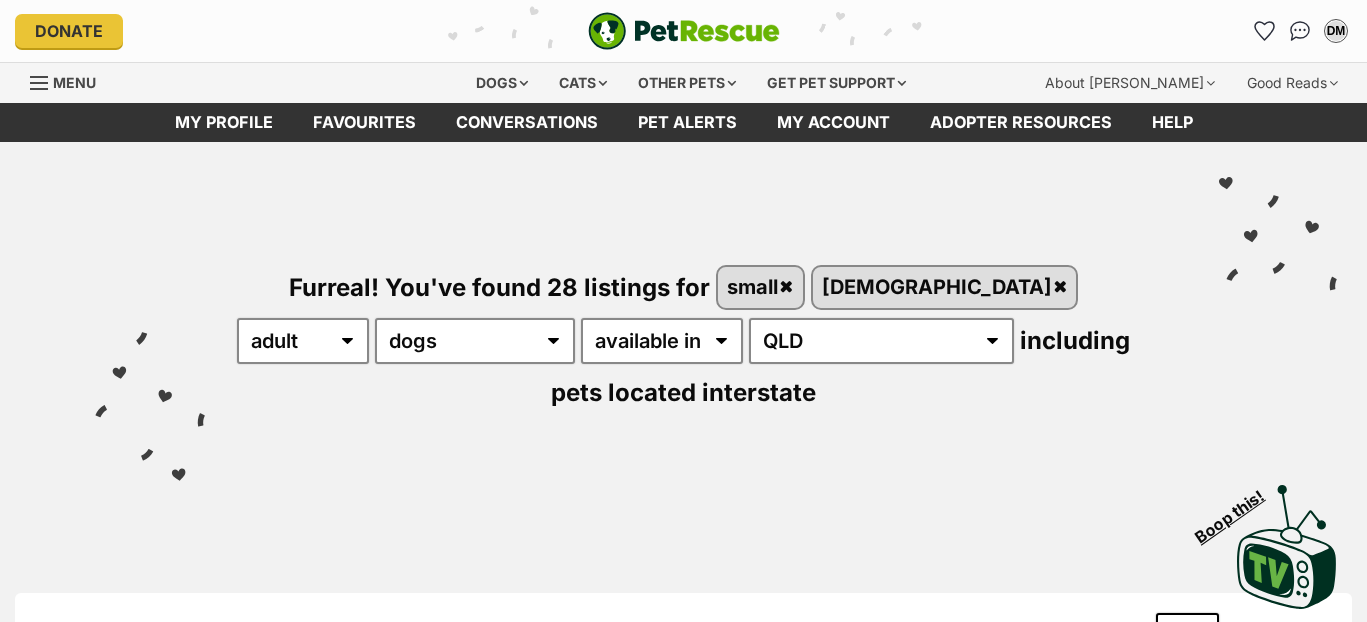 scroll, scrollTop: 0, scrollLeft: 0, axis: both 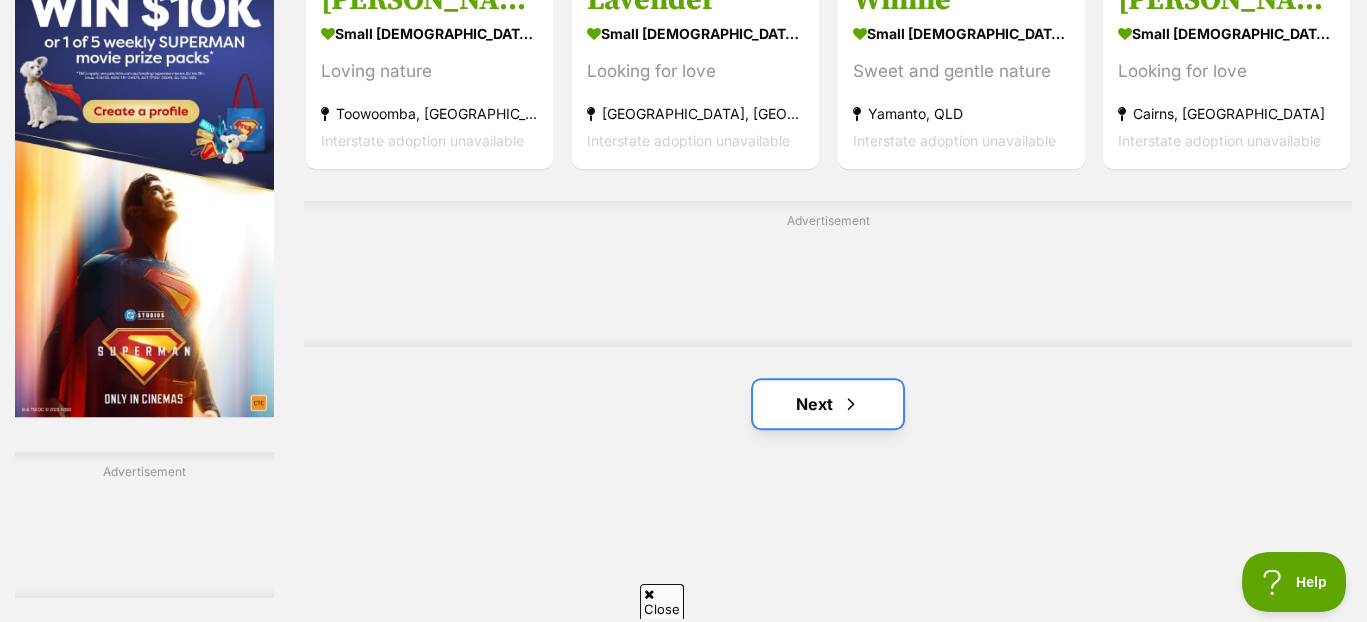click at bounding box center [851, 404] 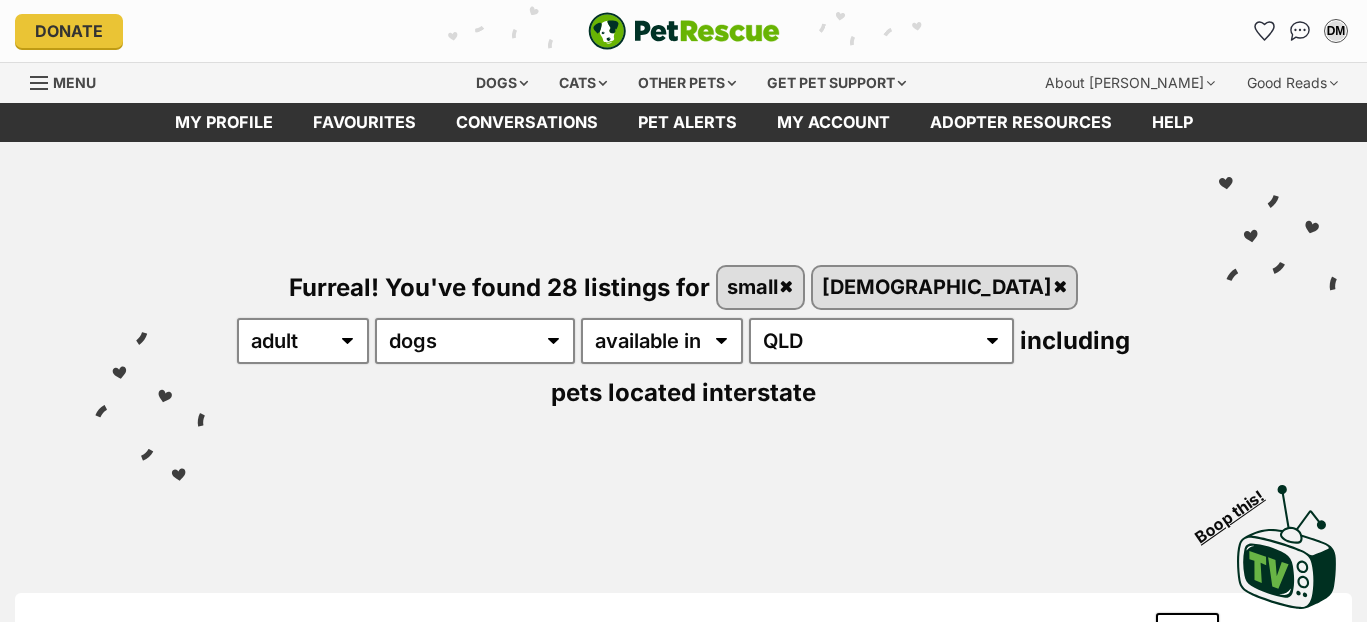 scroll, scrollTop: 0, scrollLeft: 0, axis: both 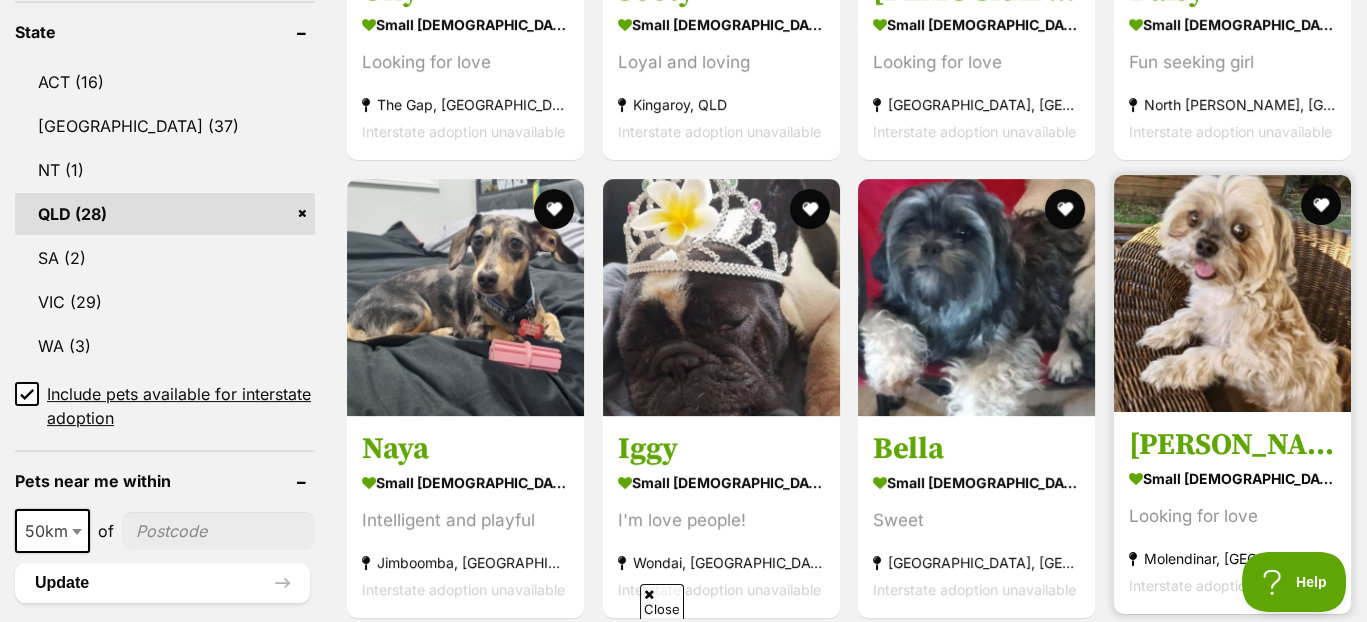 click at bounding box center [1232, 293] 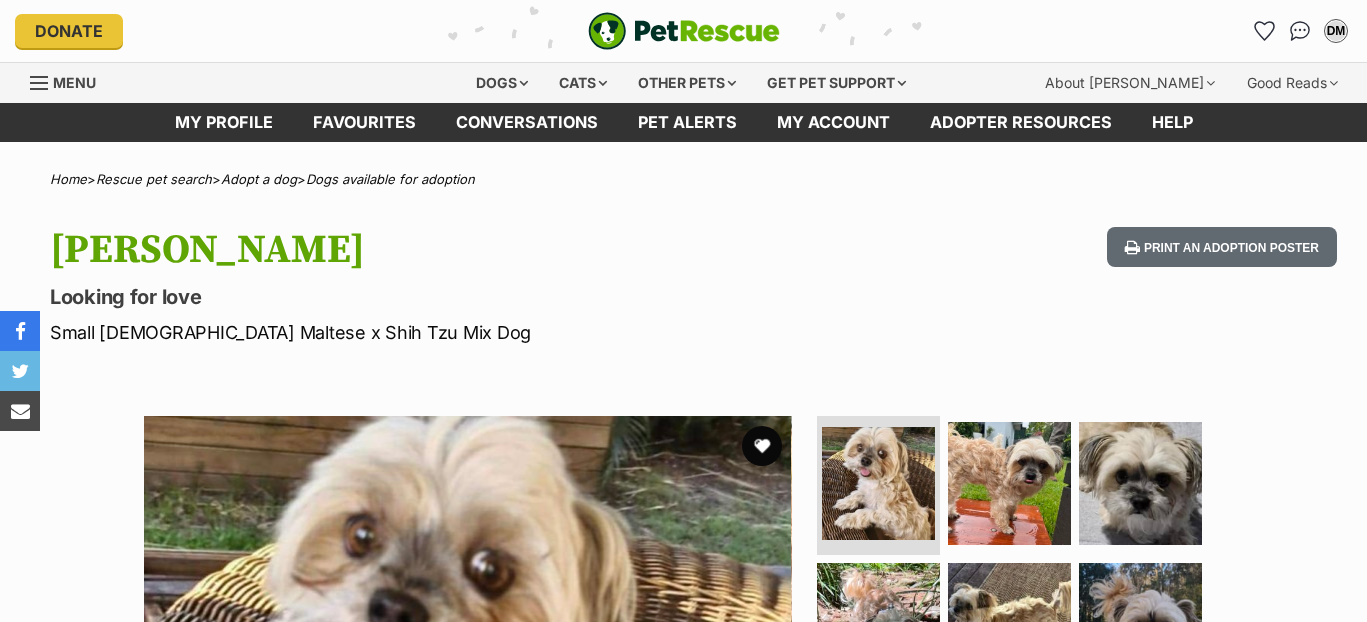 scroll, scrollTop: 0, scrollLeft: 0, axis: both 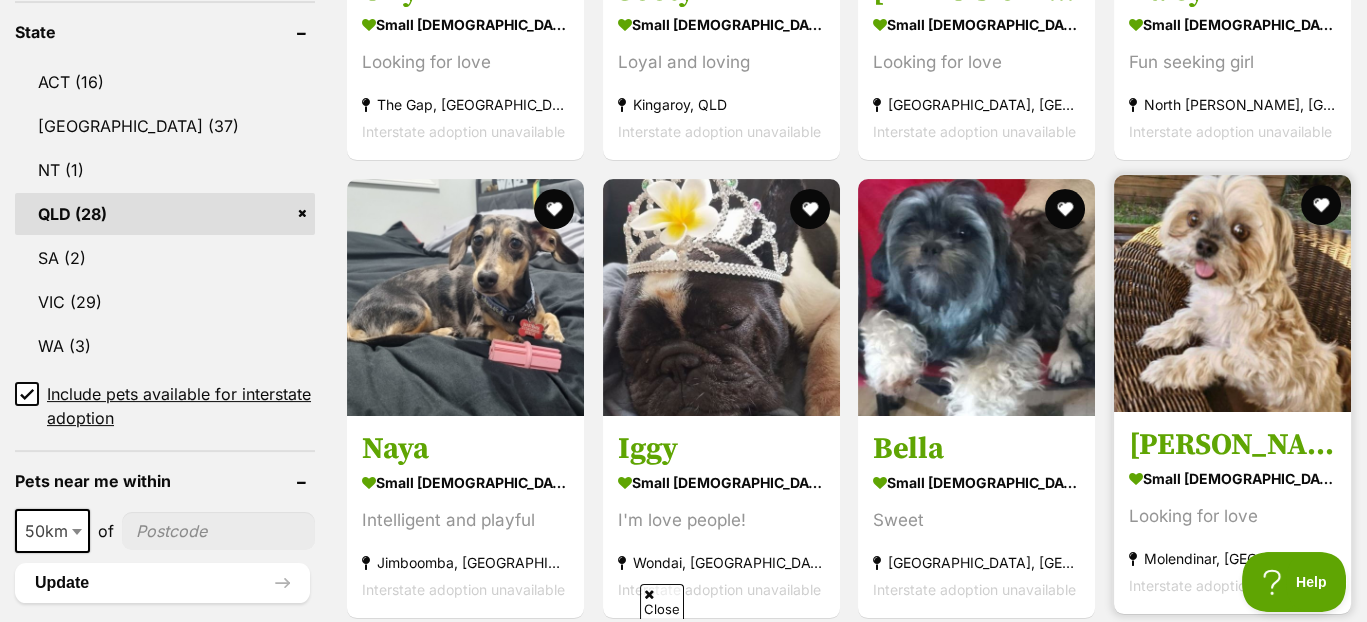 click on "small [DEMOGRAPHIC_DATA] Dog" at bounding box center (1232, 478) 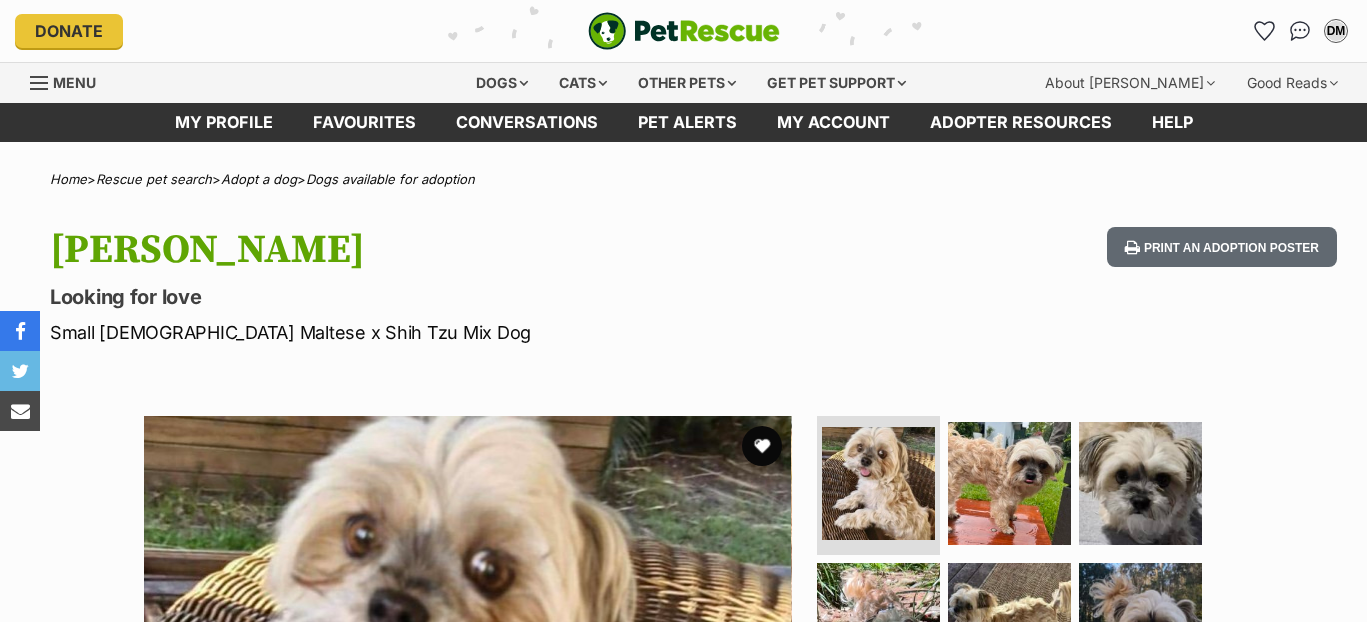 scroll, scrollTop: 0, scrollLeft: 0, axis: both 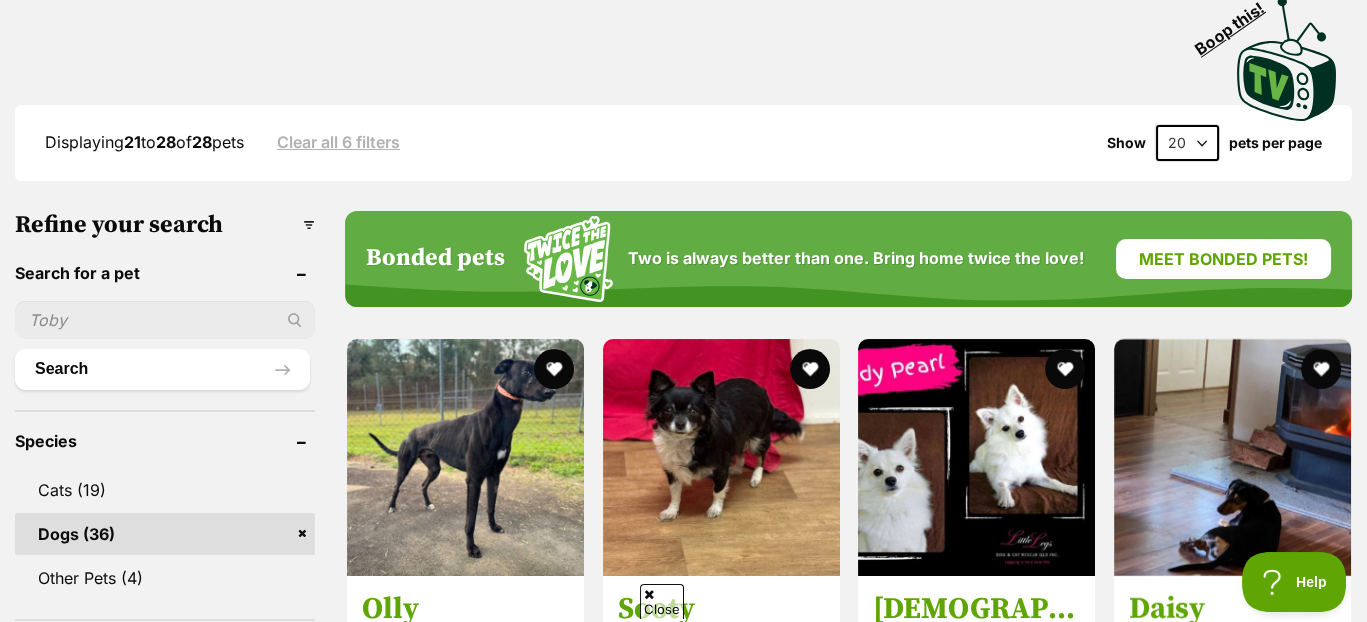 click at bounding box center [165, 320] 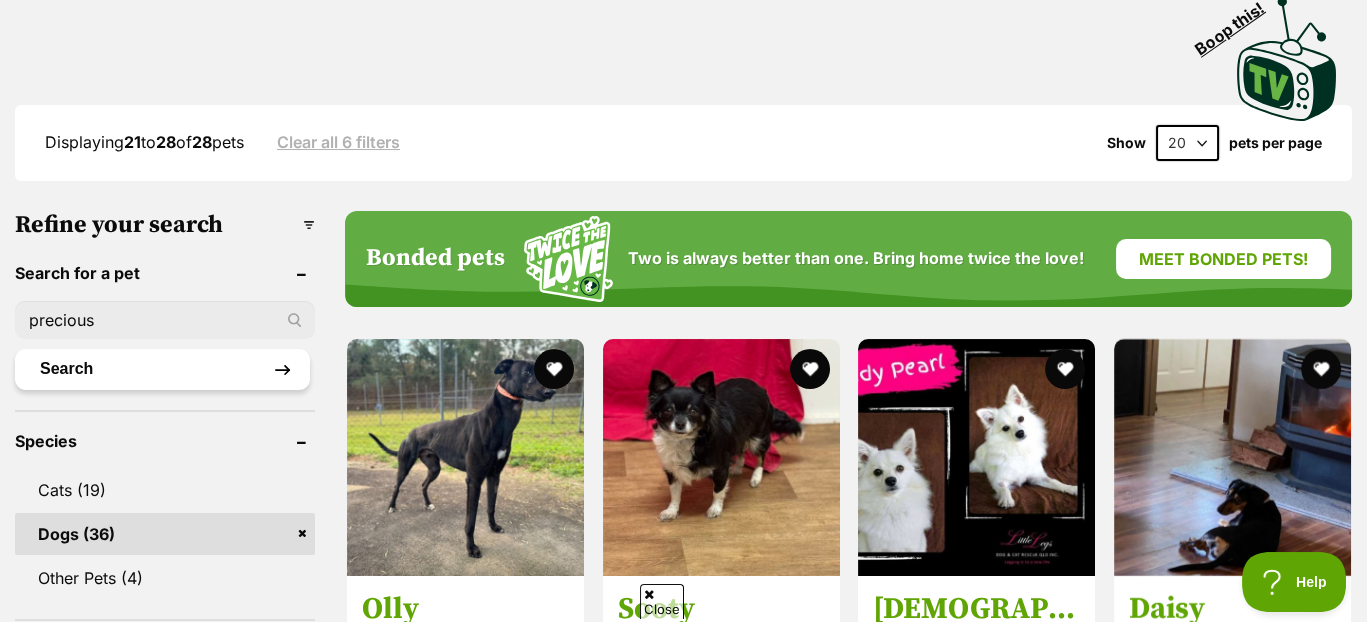 type on "precious" 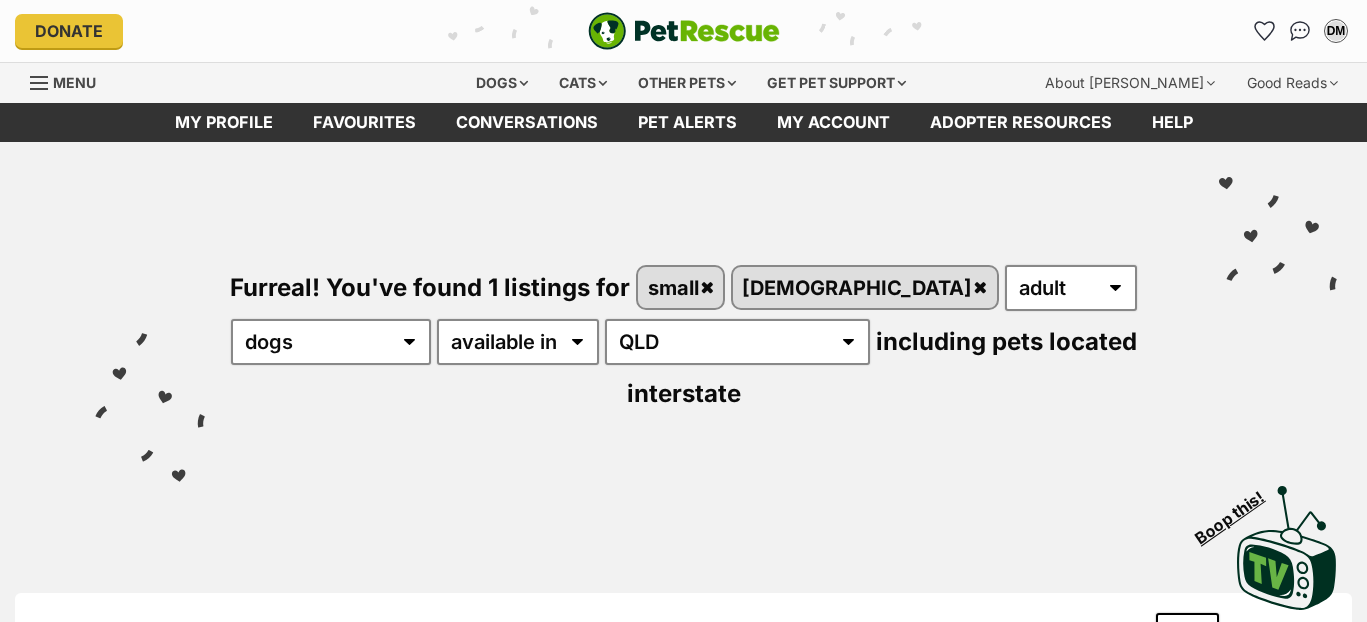 scroll, scrollTop: 0, scrollLeft: 0, axis: both 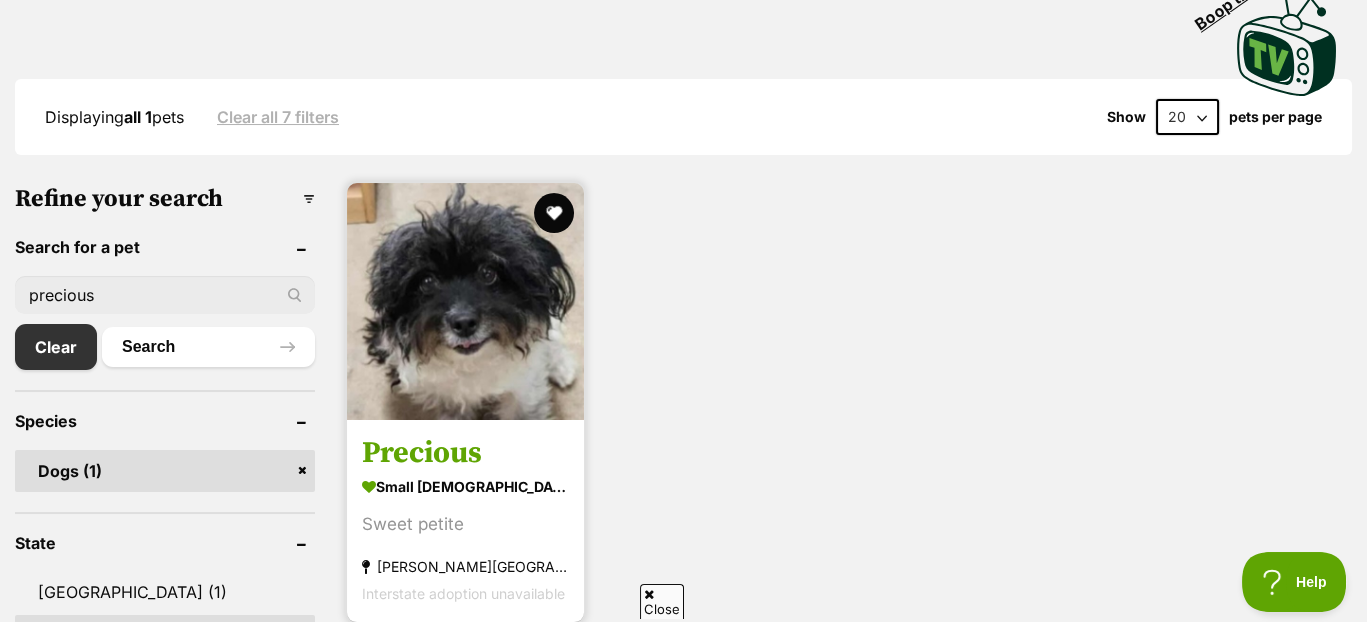 click on "[PERSON_NAME][GEOGRAPHIC_DATA], [GEOGRAPHIC_DATA]" at bounding box center [465, 566] 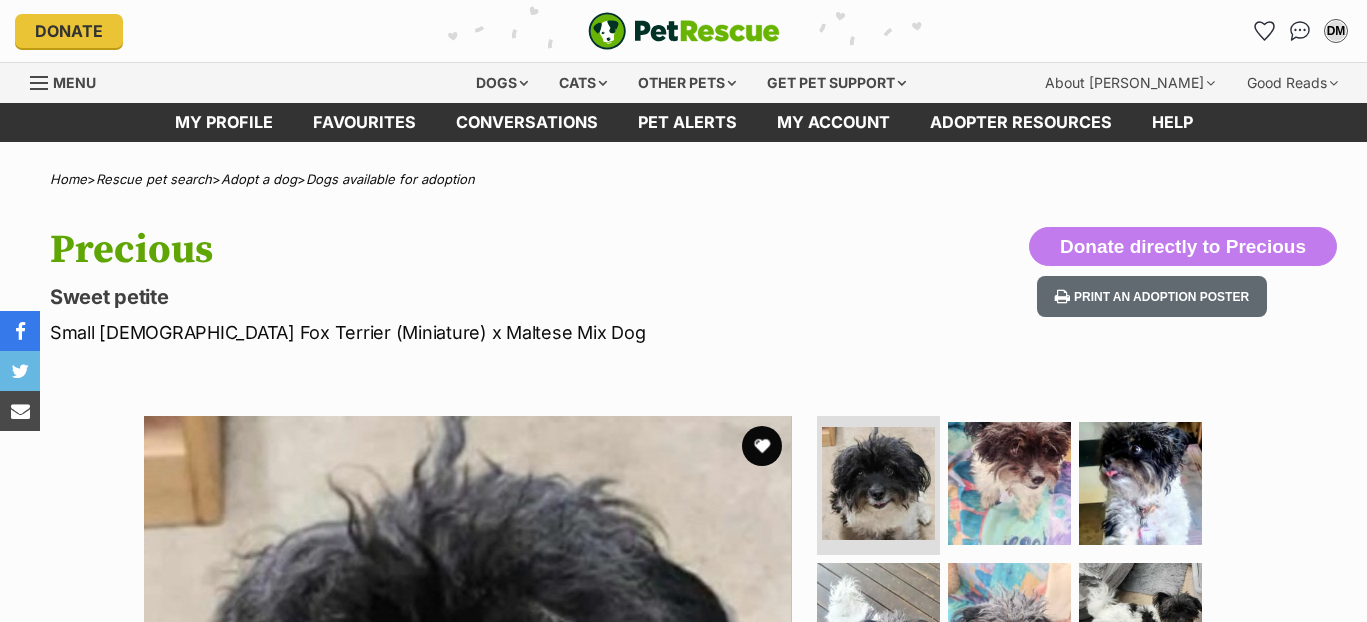 scroll, scrollTop: 0, scrollLeft: 0, axis: both 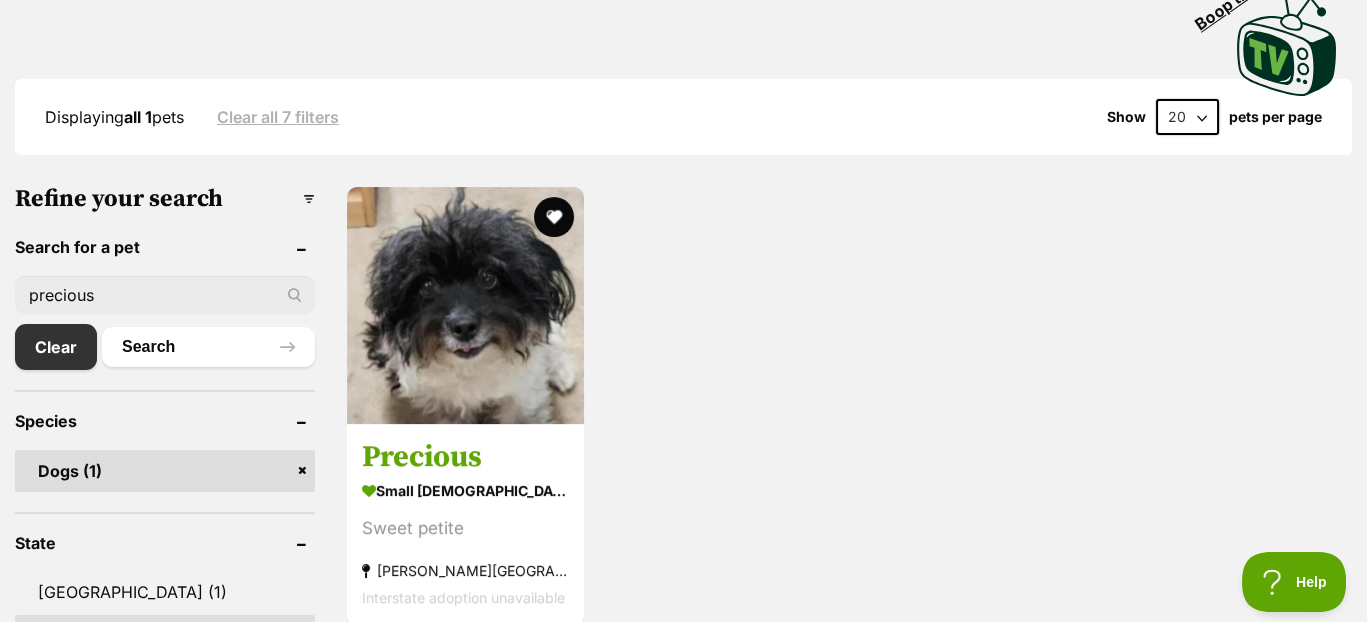 click on "precious" at bounding box center [165, 295] 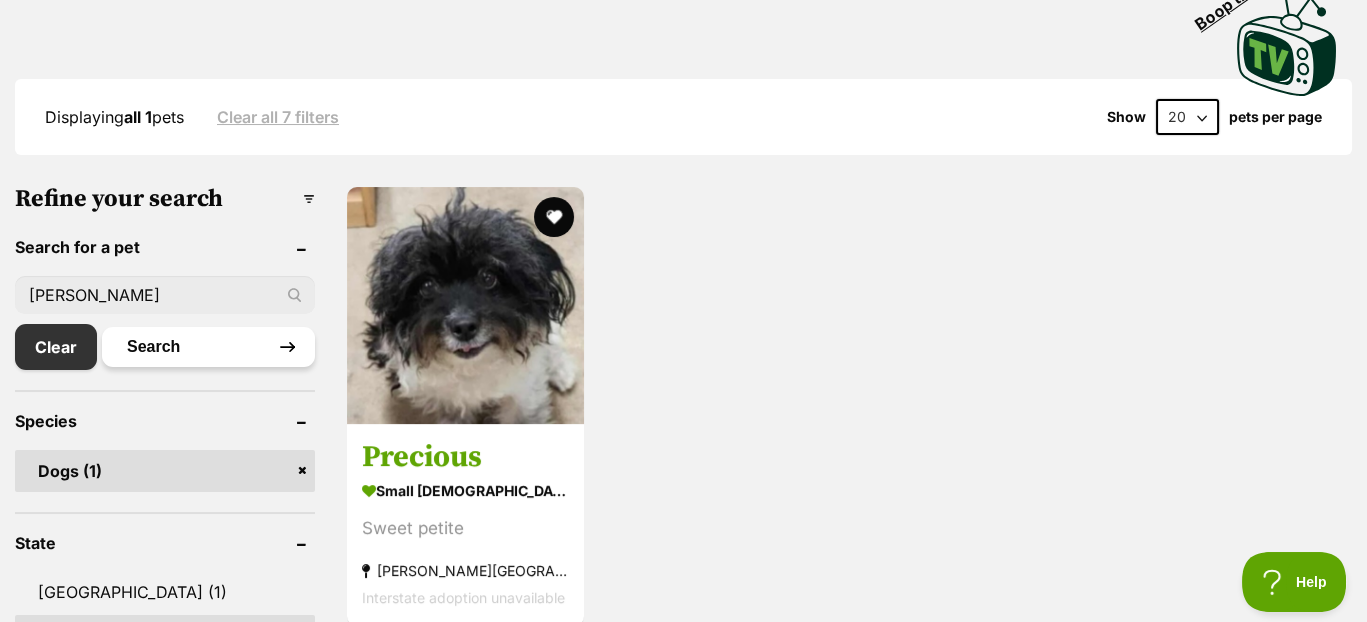 type on "[PERSON_NAME]" 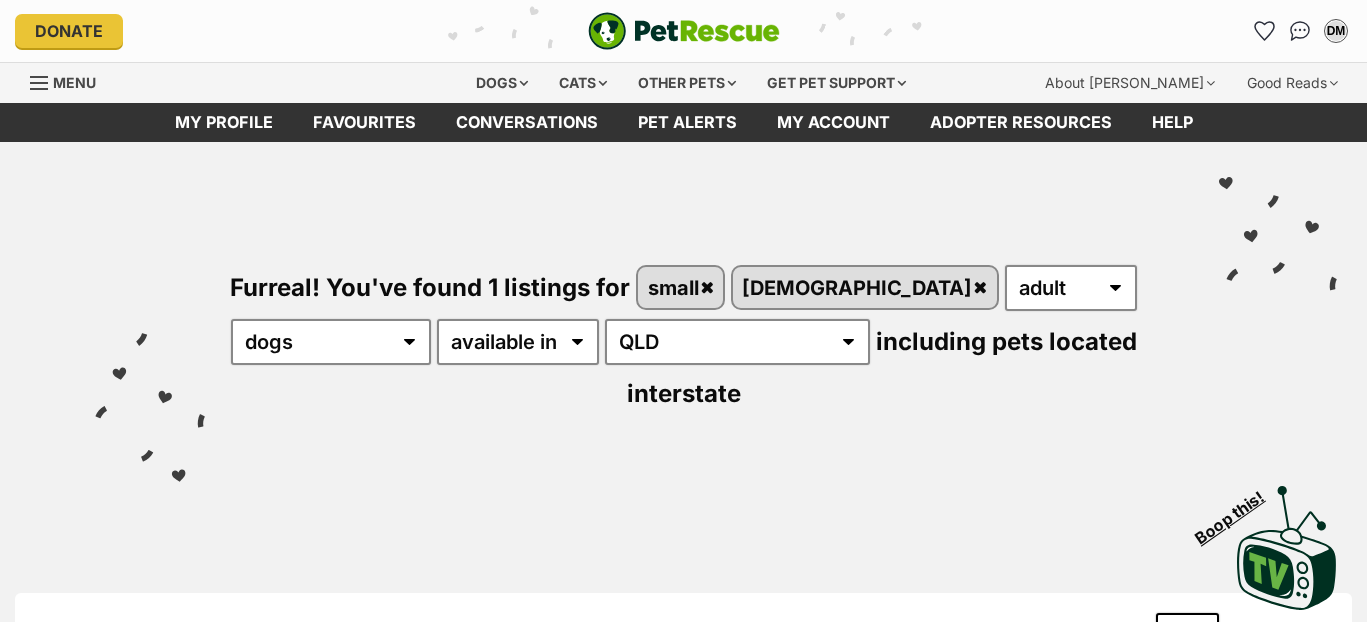 scroll, scrollTop: 0, scrollLeft: 0, axis: both 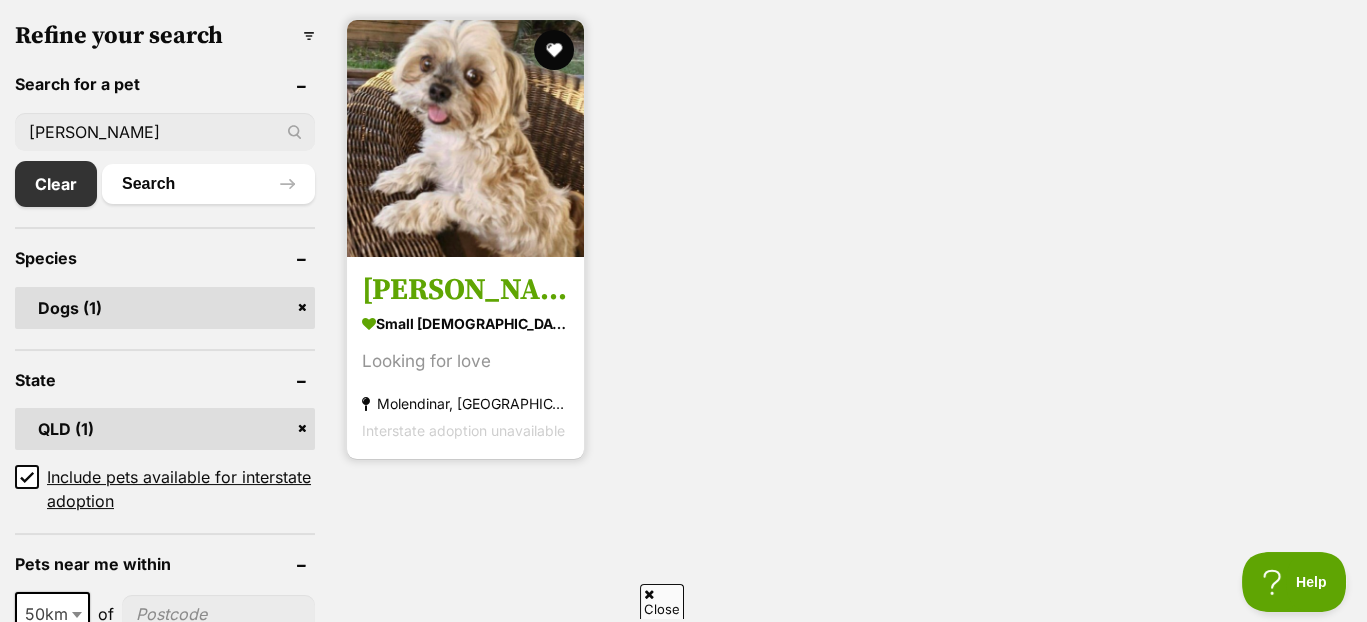 click at bounding box center (465, 138) 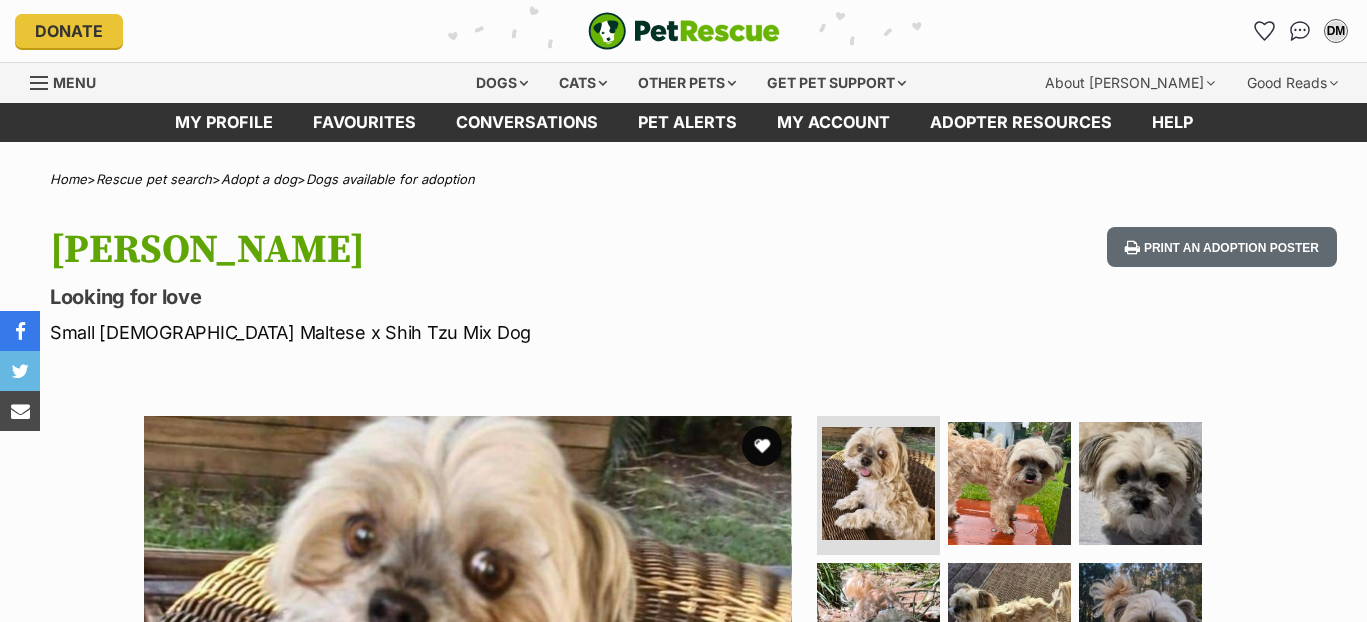 scroll, scrollTop: 0, scrollLeft: 0, axis: both 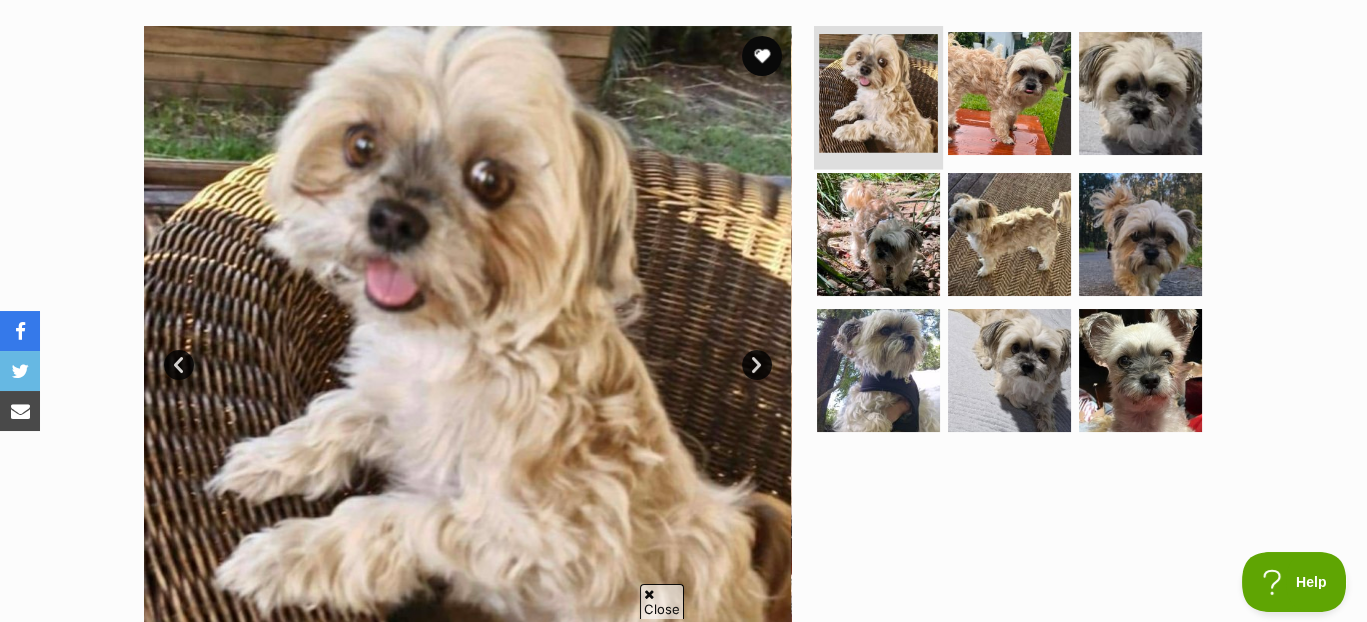 click at bounding box center (878, 93) 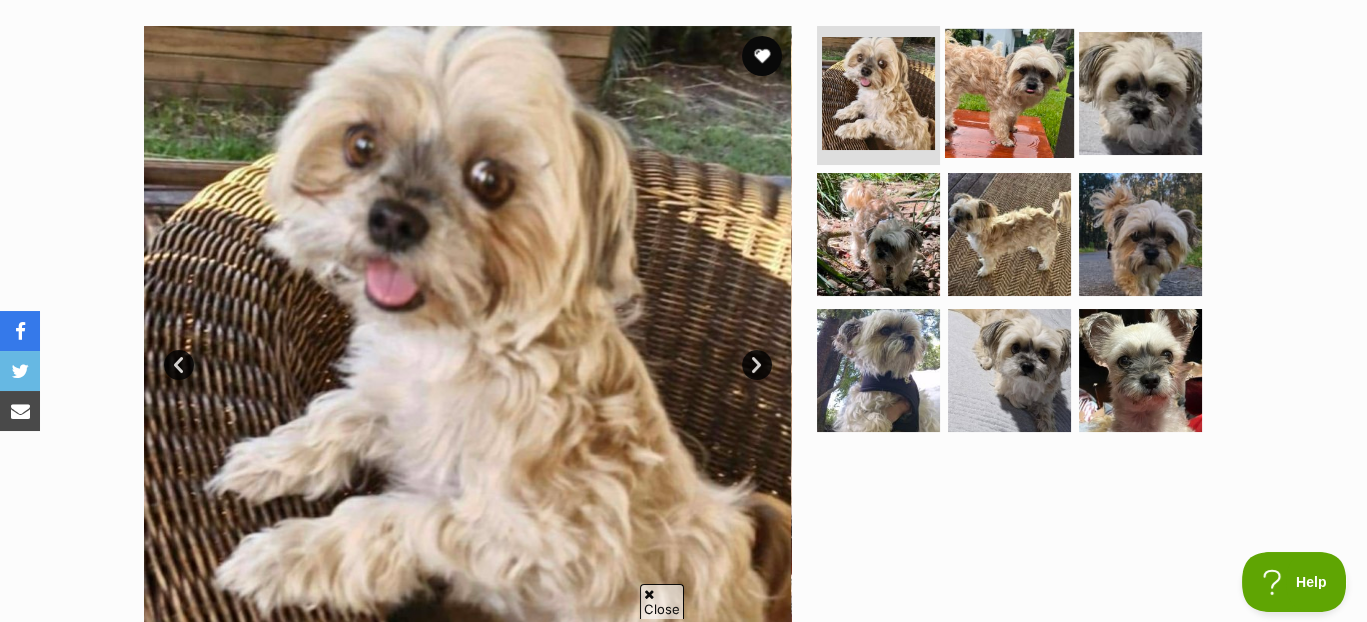 click at bounding box center [1009, 92] 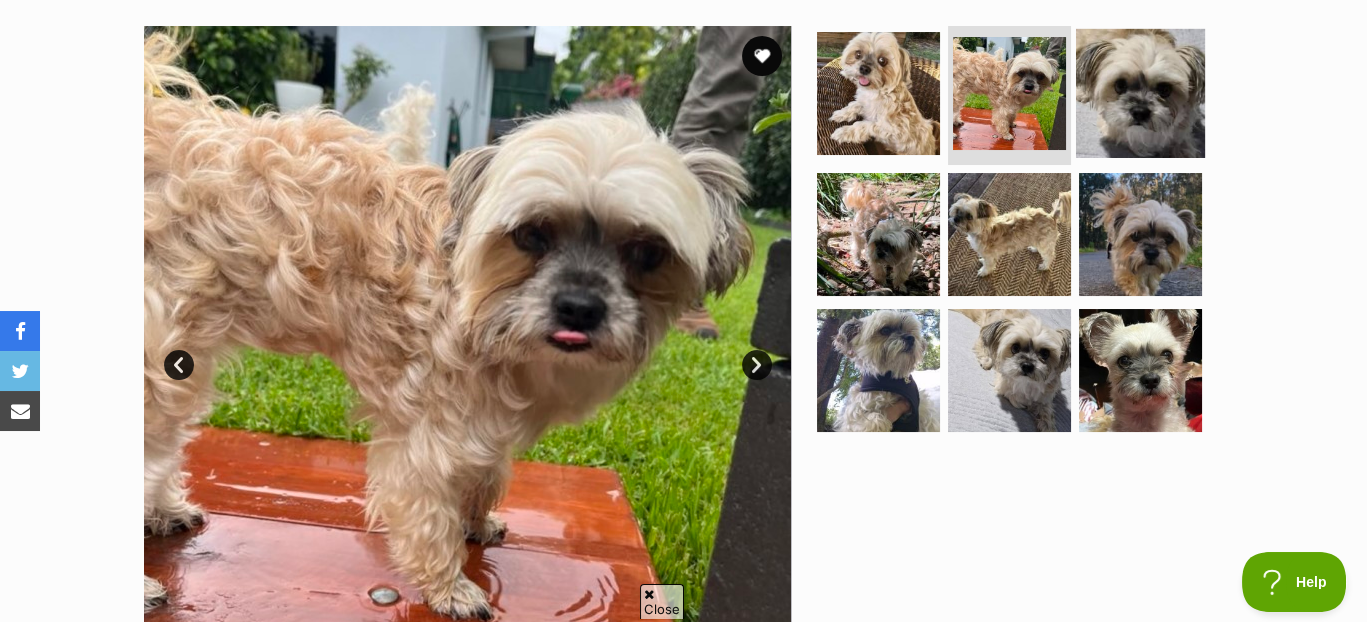 click at bounding box center (1140, 92) 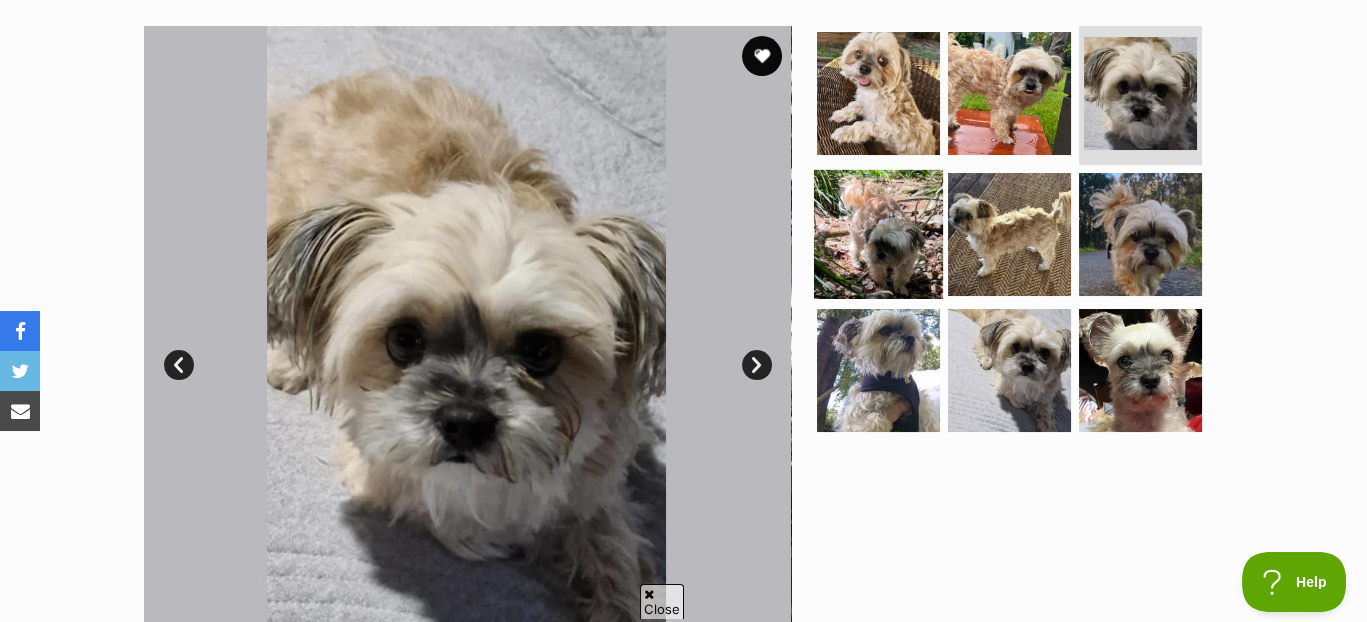 click at bounding box center (878, 234) 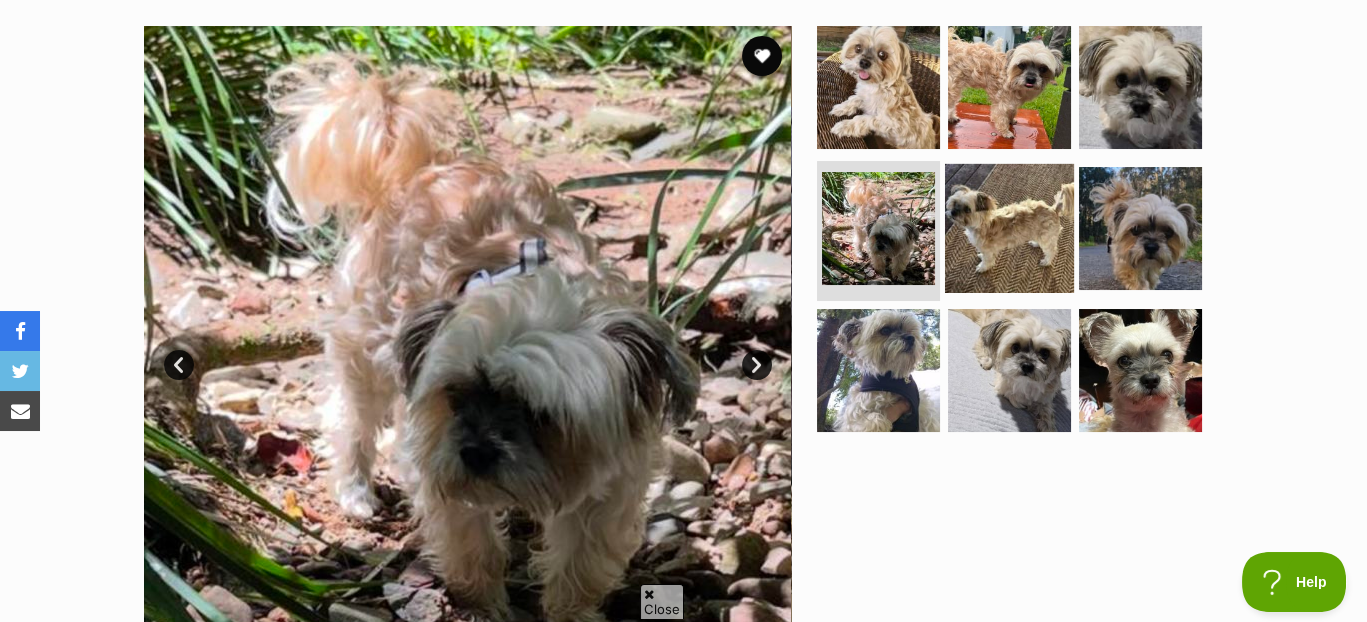 click at bounding box center [1009, 228] 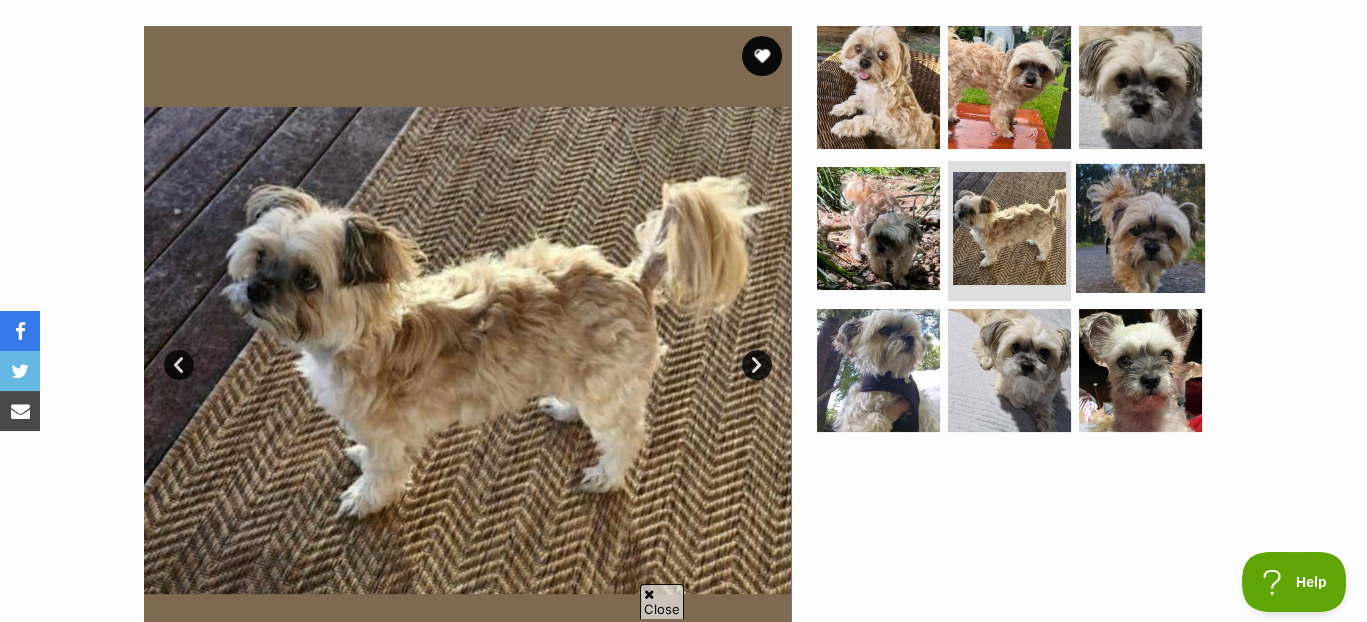 click at bounding box center (1140, 228) 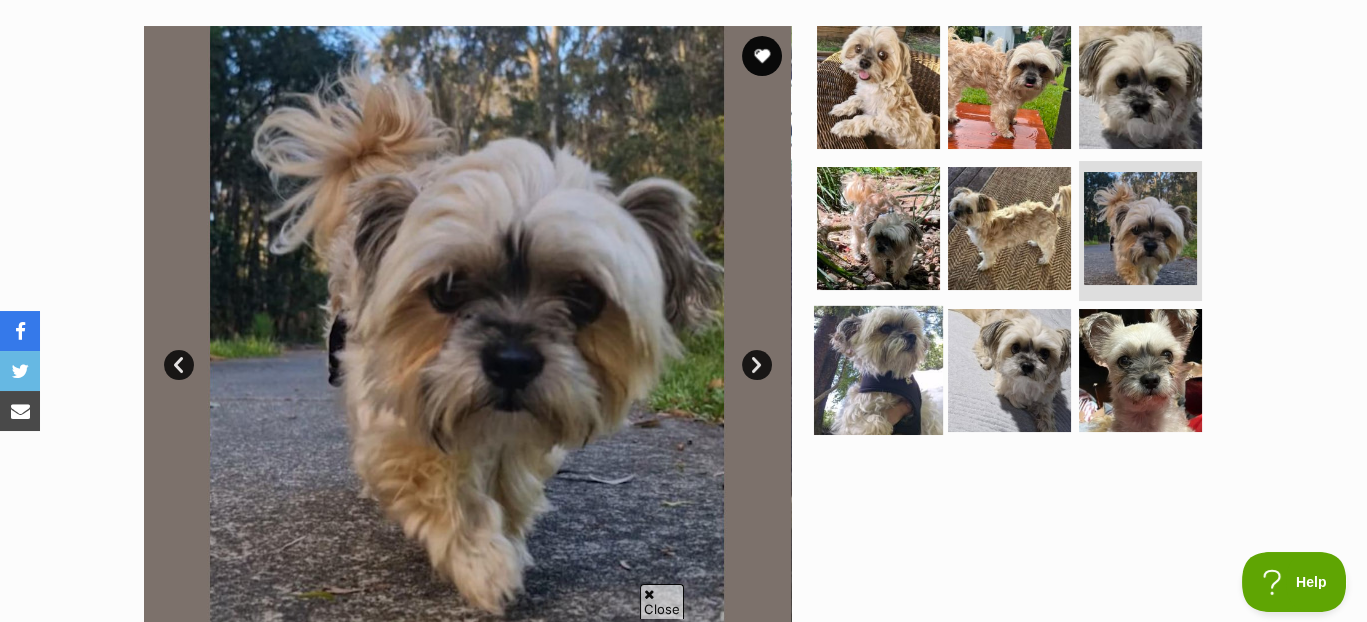 click at bounding box center [878, 370] 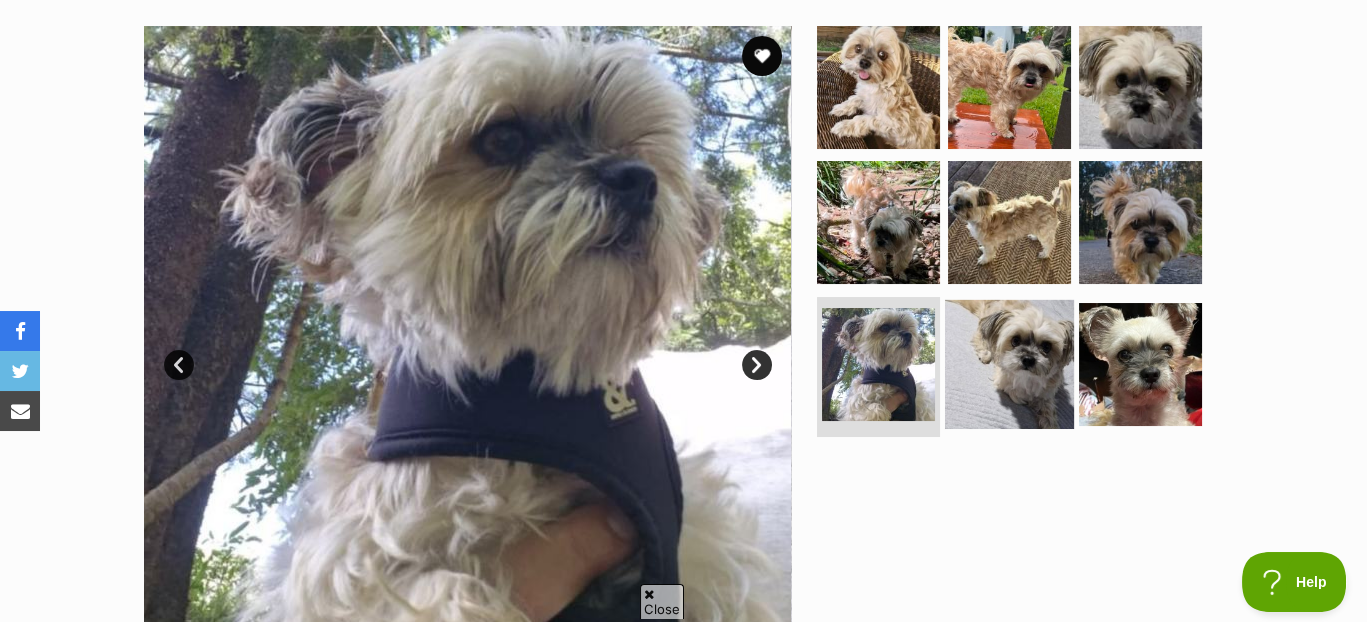 click at bounding box center (1009, 364) 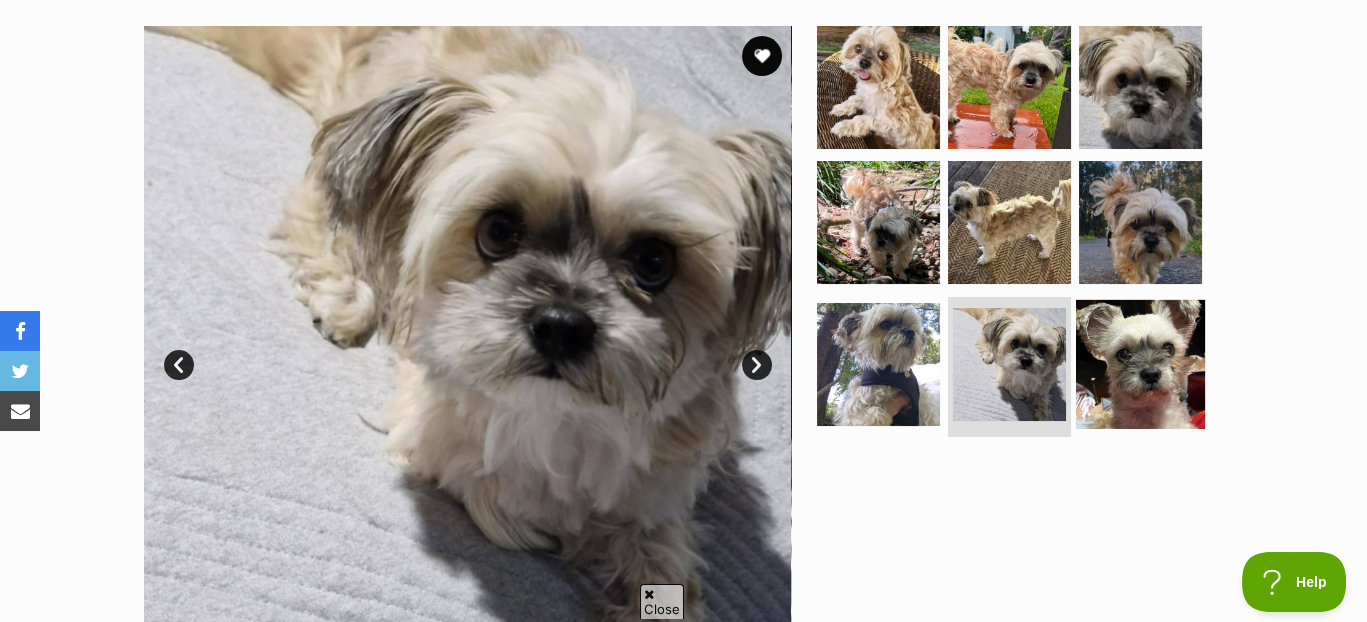click at bounding box center [1140, 364] 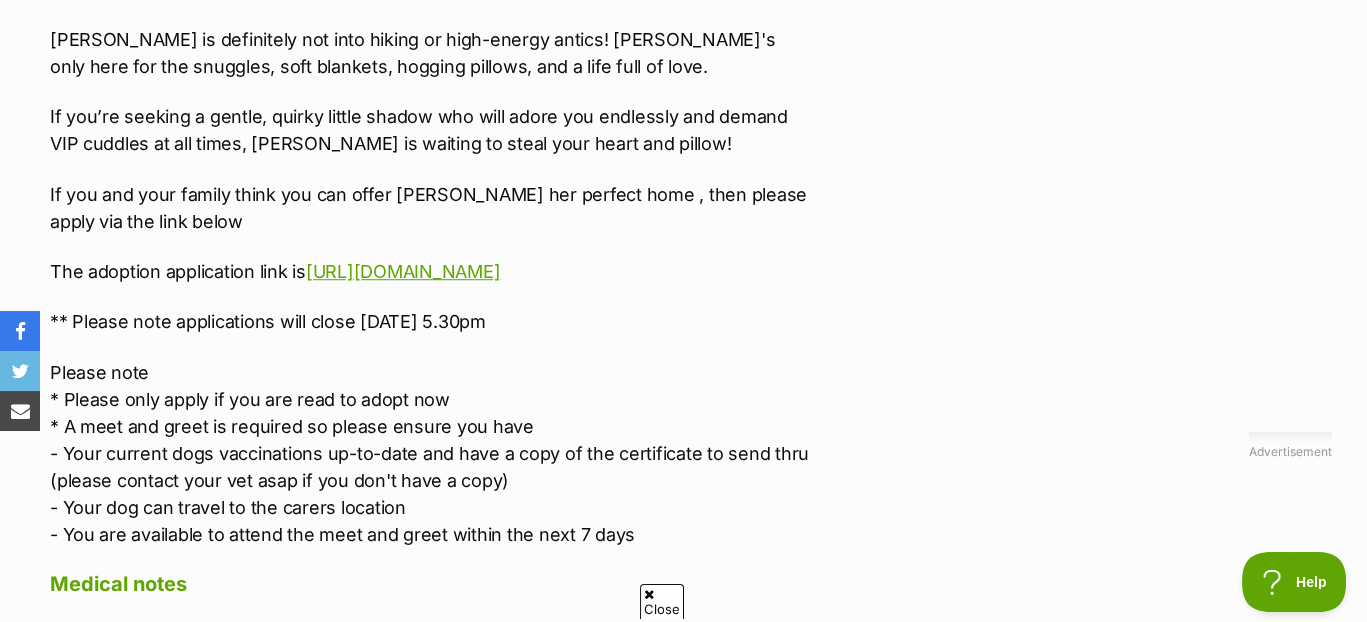 scroll, scrollTop: 2932, scrollLeft: 0, axis: vertical 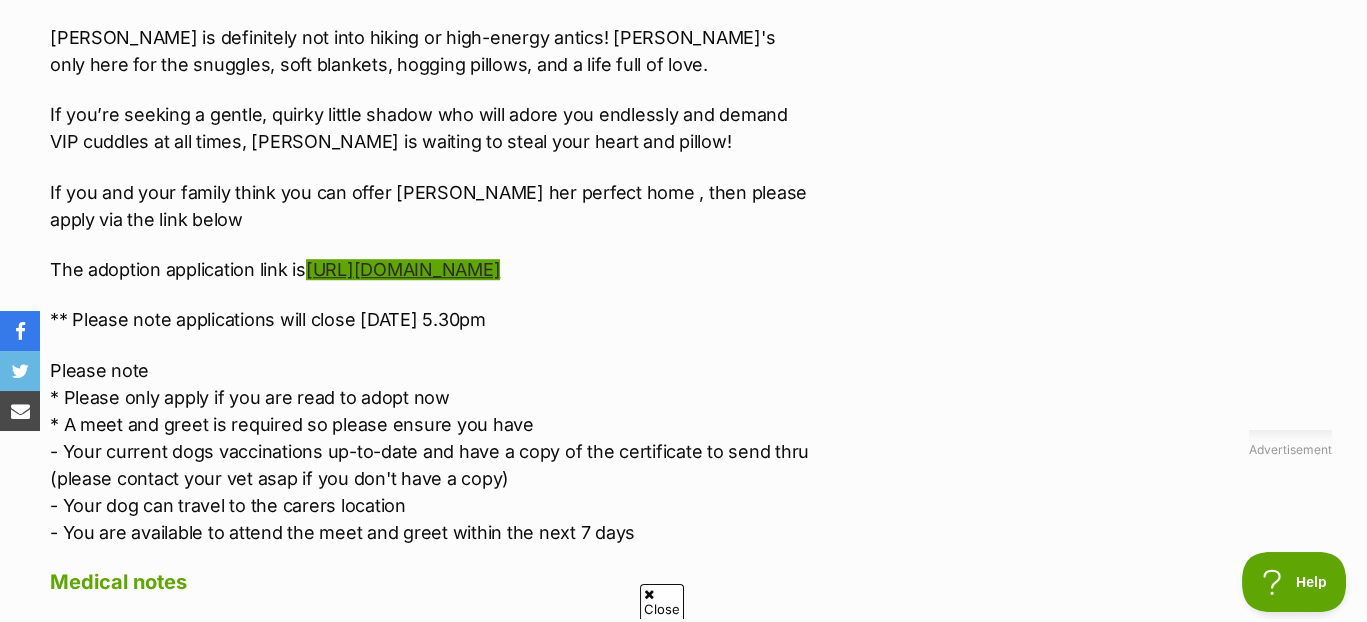 click on "https://goo.gl/forms/PqpkCcE89ikDR2Lw1" at bounding box center (403, 269) 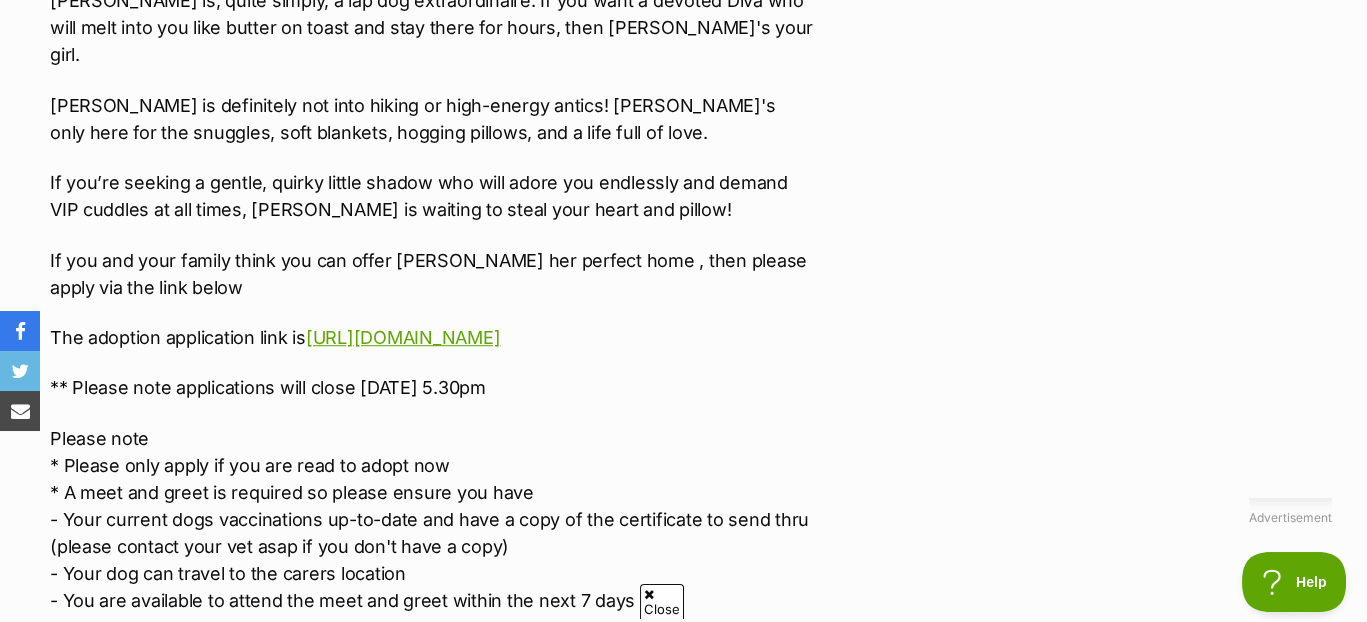 scroll, scrollTop: 2862, scrollLeft: 0, axis: vertical 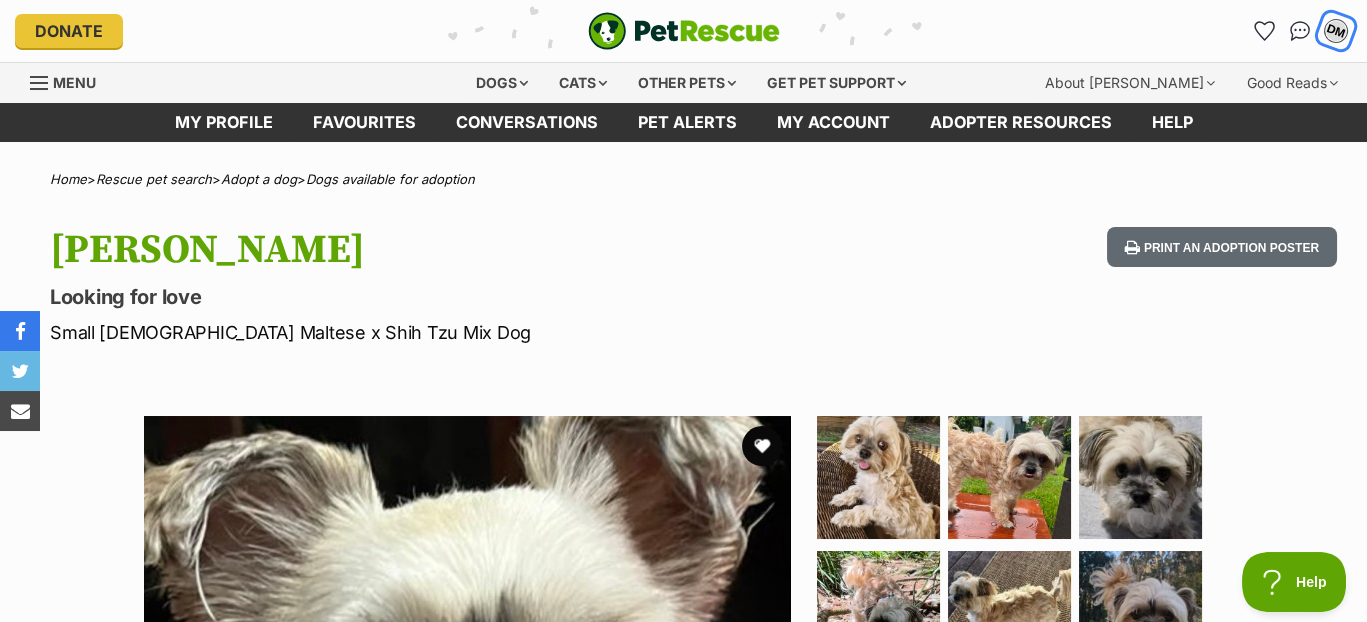 click on "DM" at bounding box center [1336, 31] 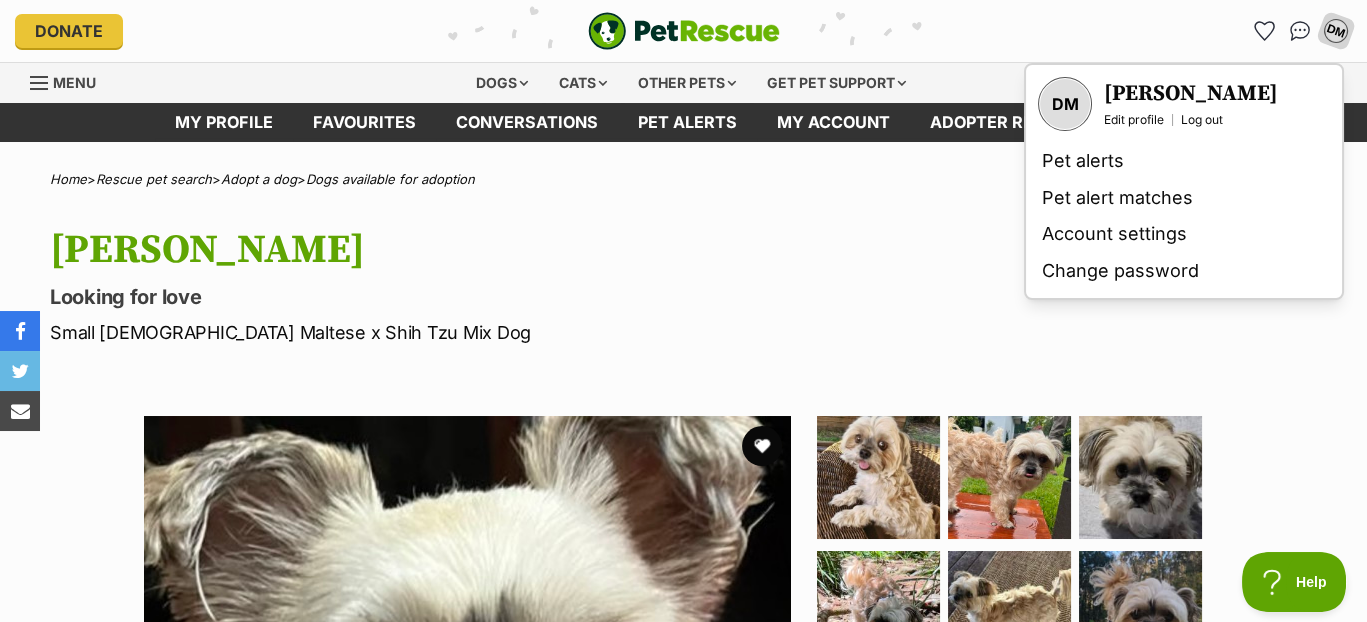 click on "Home
>
Rescue pet search
>
Adopt a dog
>
Dogs available for adoption
Sadie
Looking for love
Small Female Maltese x Shih Tzu Mix Dog
Print an adoption poster
Available
9
of 9 images
9
of 9 images
9
of 9 images
9
of 9 images
9
of 9 images
9
of 9 images
9
of 9 images
9
of 9 images
9
of 9 images
Next Prev 1 2 3 4 5 6 7 8 9
Advertisement
Adoption information
I've been adopted!
This pet is no longer available
On Hold
Enquire about Sadie
Find available pets like this!
Rescue group
Paw Prints Canine Rescue Inc.
PetRescue ID
1080022
Location
Molendinar, QLD
Age
6 years 2 months
Adoption fee
$795.00" at bounding box center (683, 2969) 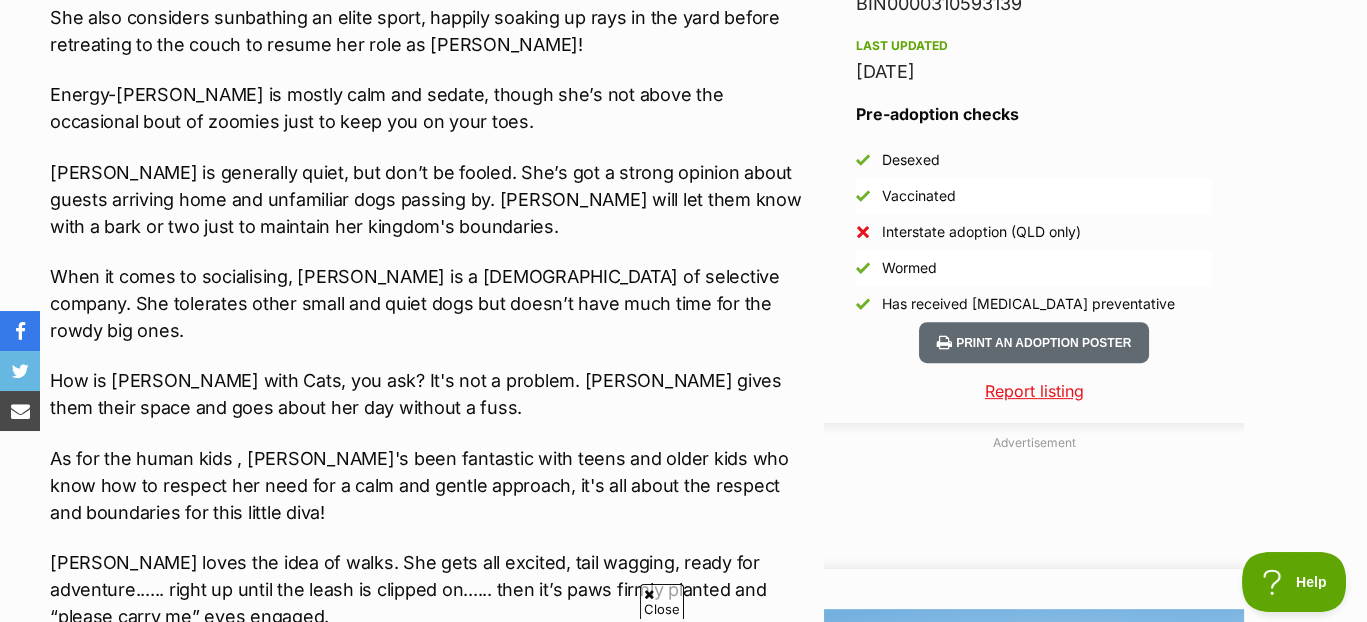 scroll, scrollTop: 1696, scrollLeft: 0, axis: vertical 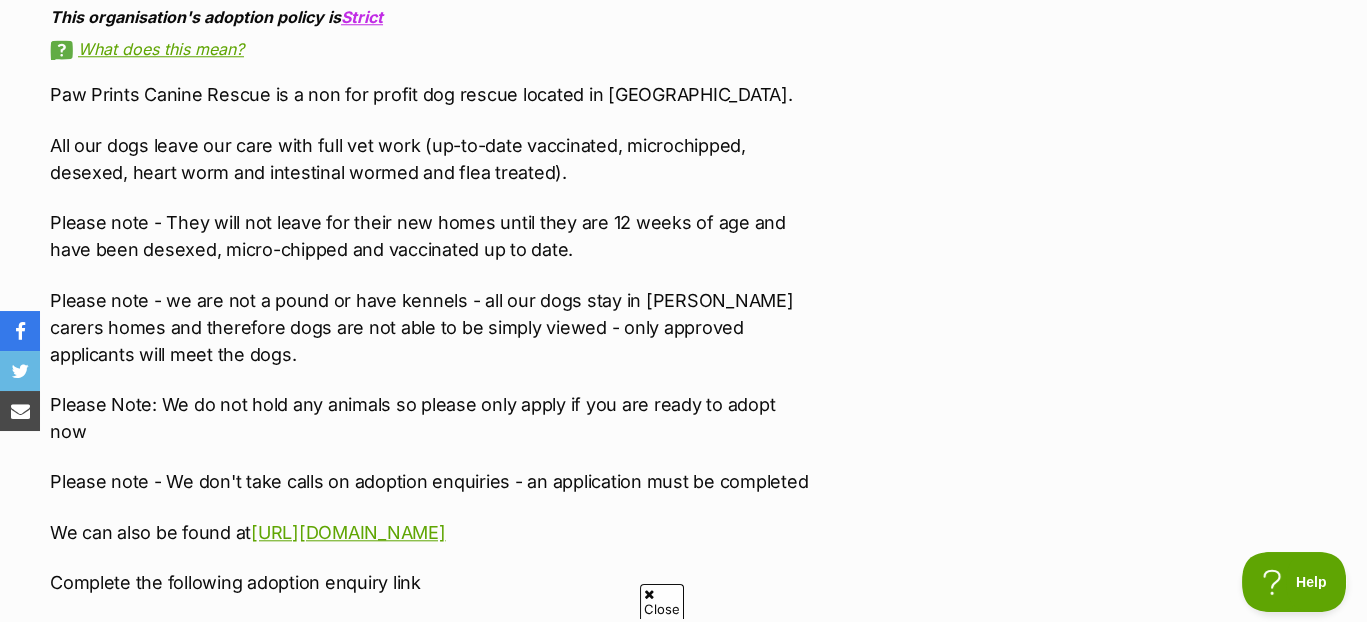 click on "https://goo.gl/forms/PqpkCcE89ikDR2Lw1" at bounding box center (147, 633) 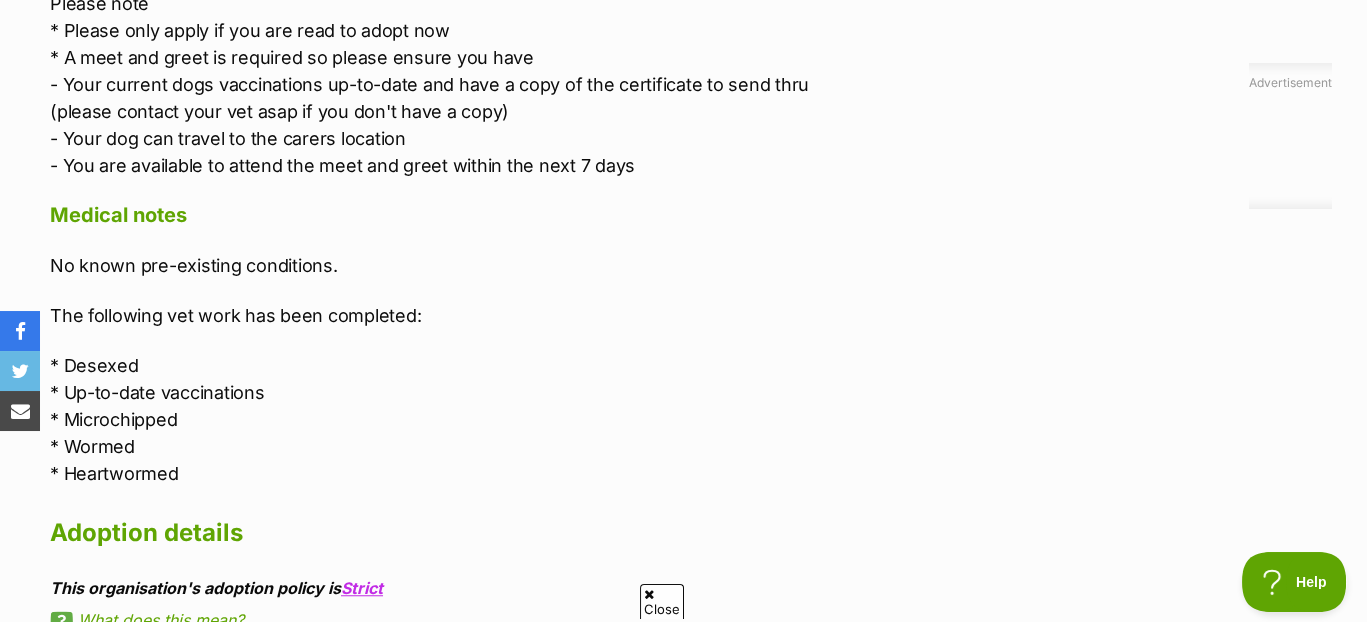 scroll, scrollTop: 3298, scrollLeft: 0, axis: vertical 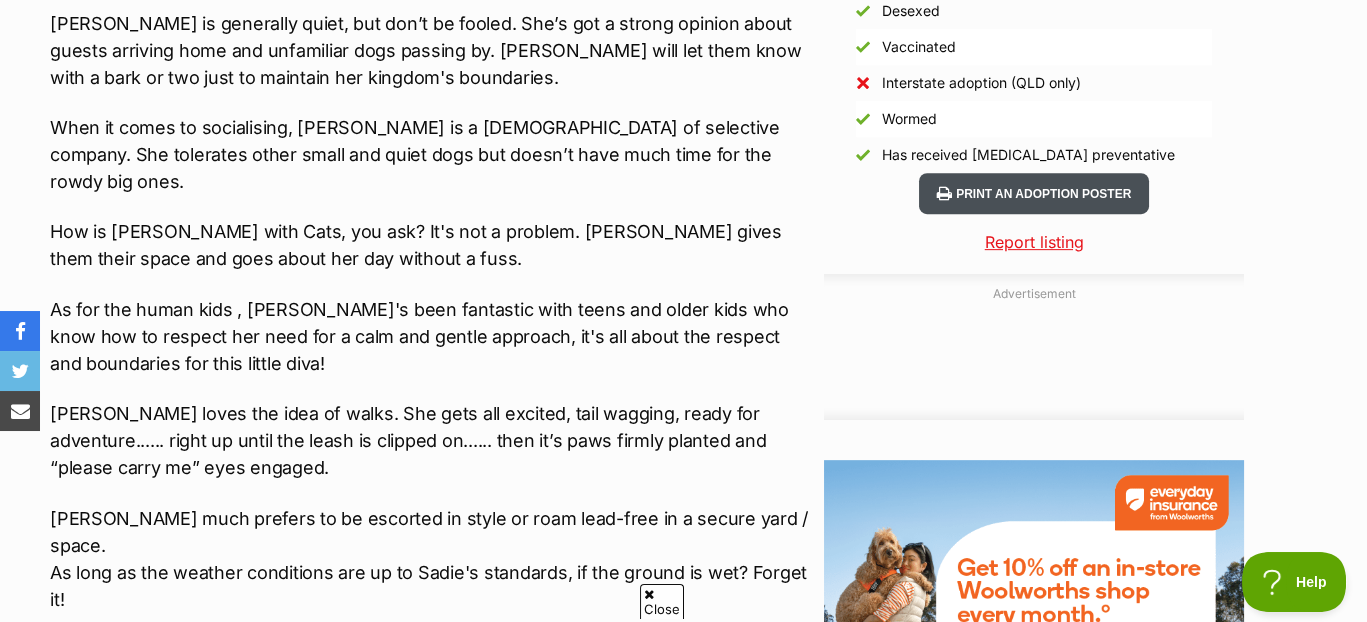 click on "Print an adoption poster" at bounding box center [1034, 193] 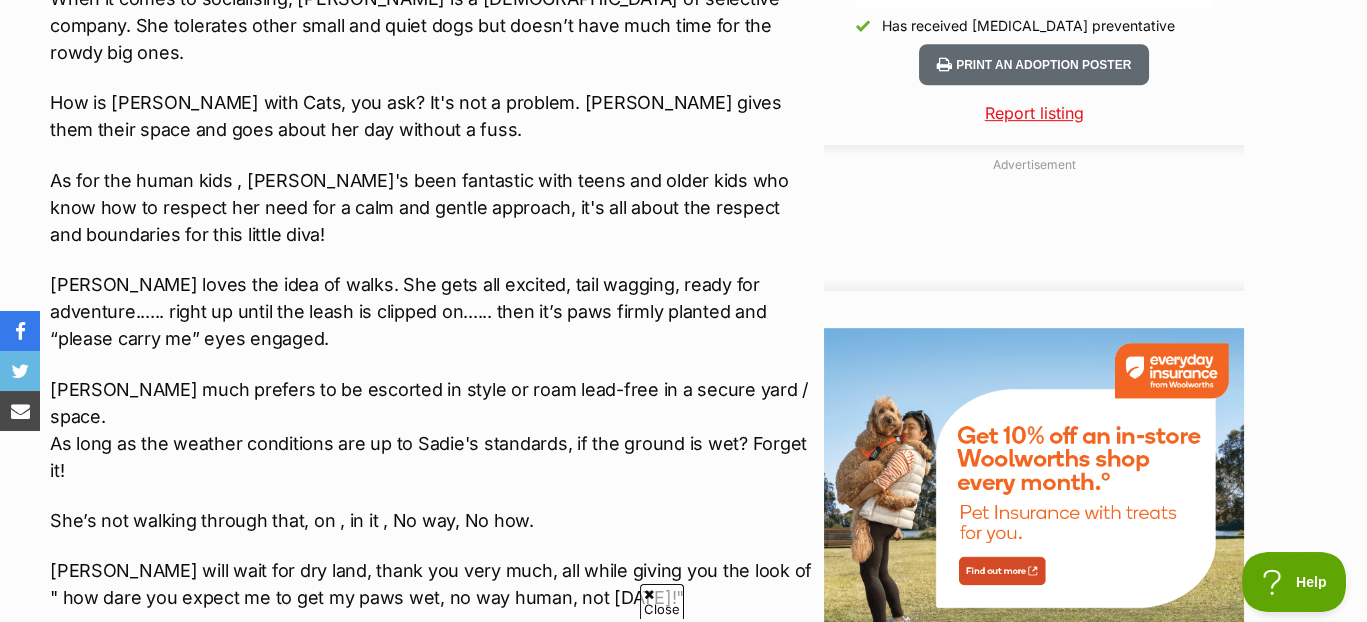 scroll, scrollTop: 1933, scrollLeft: 0, axis: vertical 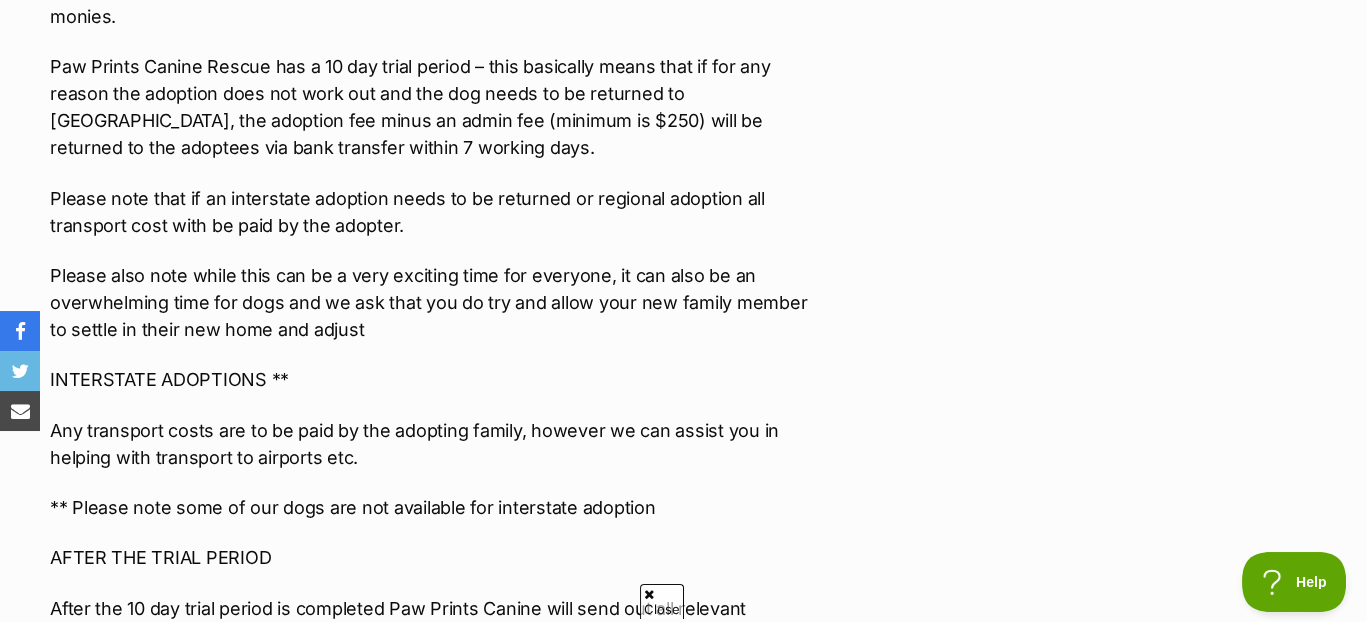 click on "Enquire about Sadie" at bounding box center (422, 702) 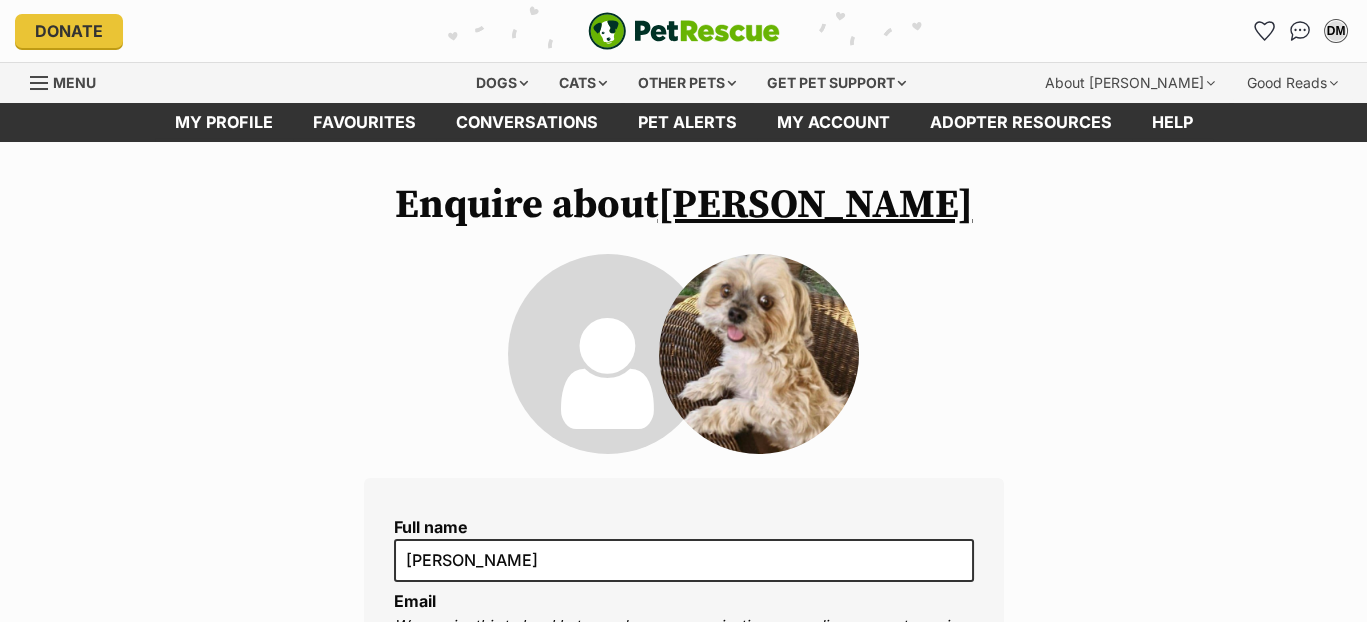 scroll, scrollTop: 17, scrollLeft: 0, axis: vertical 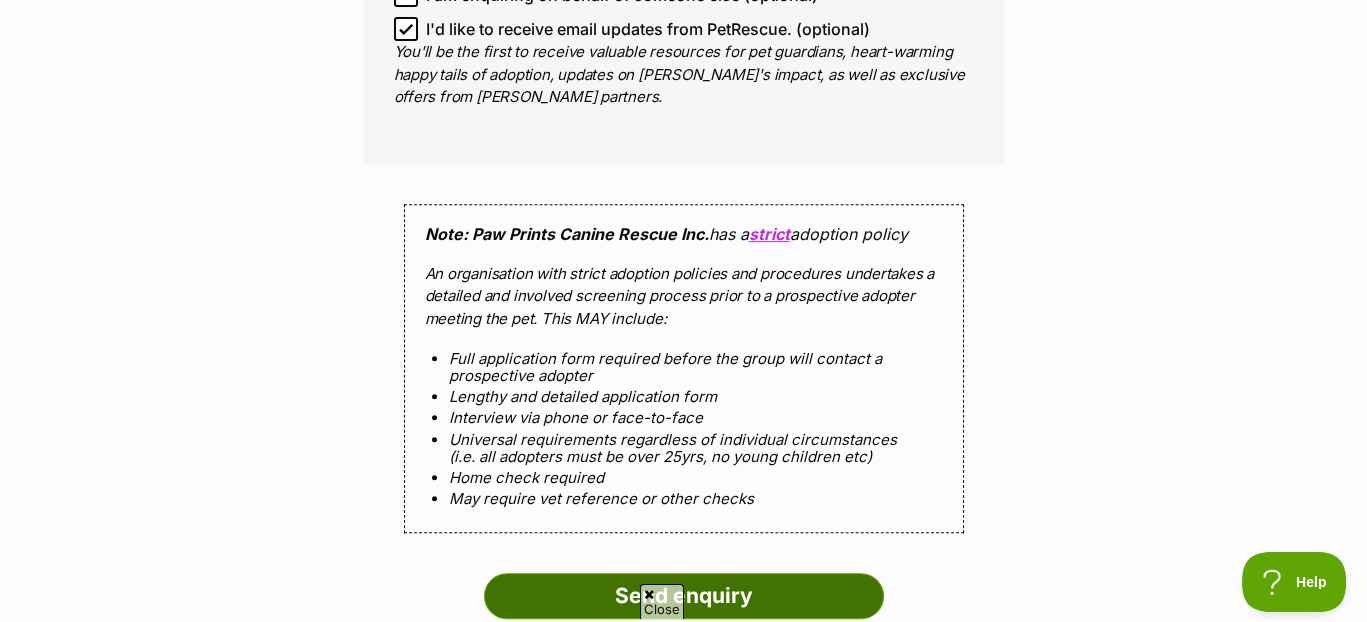 click on "Send enquiry" at bounding box center [684, 596] 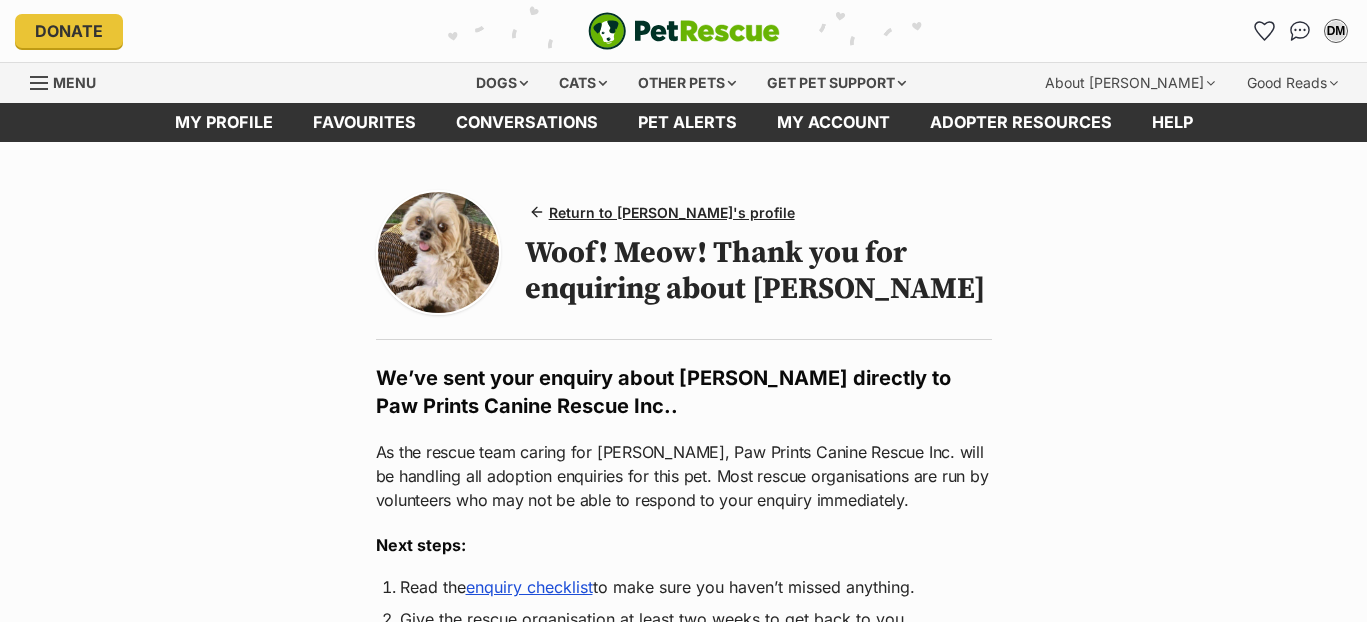 scroll, scrollTop: 0, scrollLeft: 0, axis: both 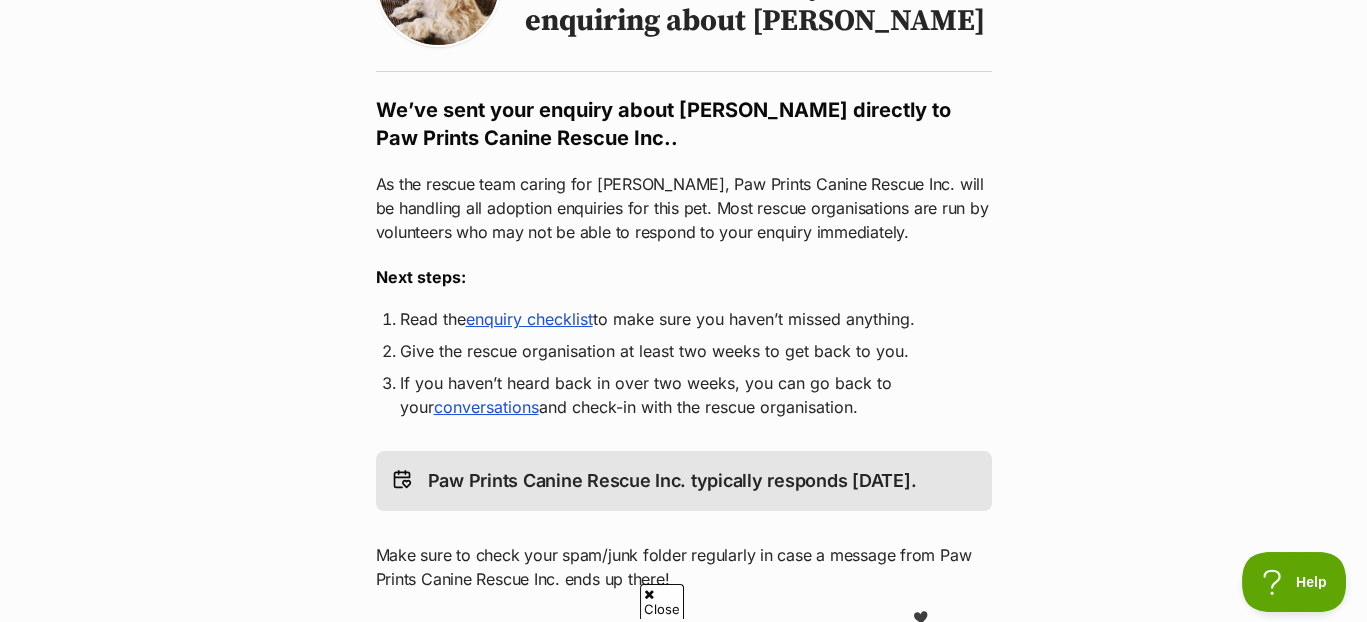 click on "enquiry checklist" at bounding box center (529, 319) 